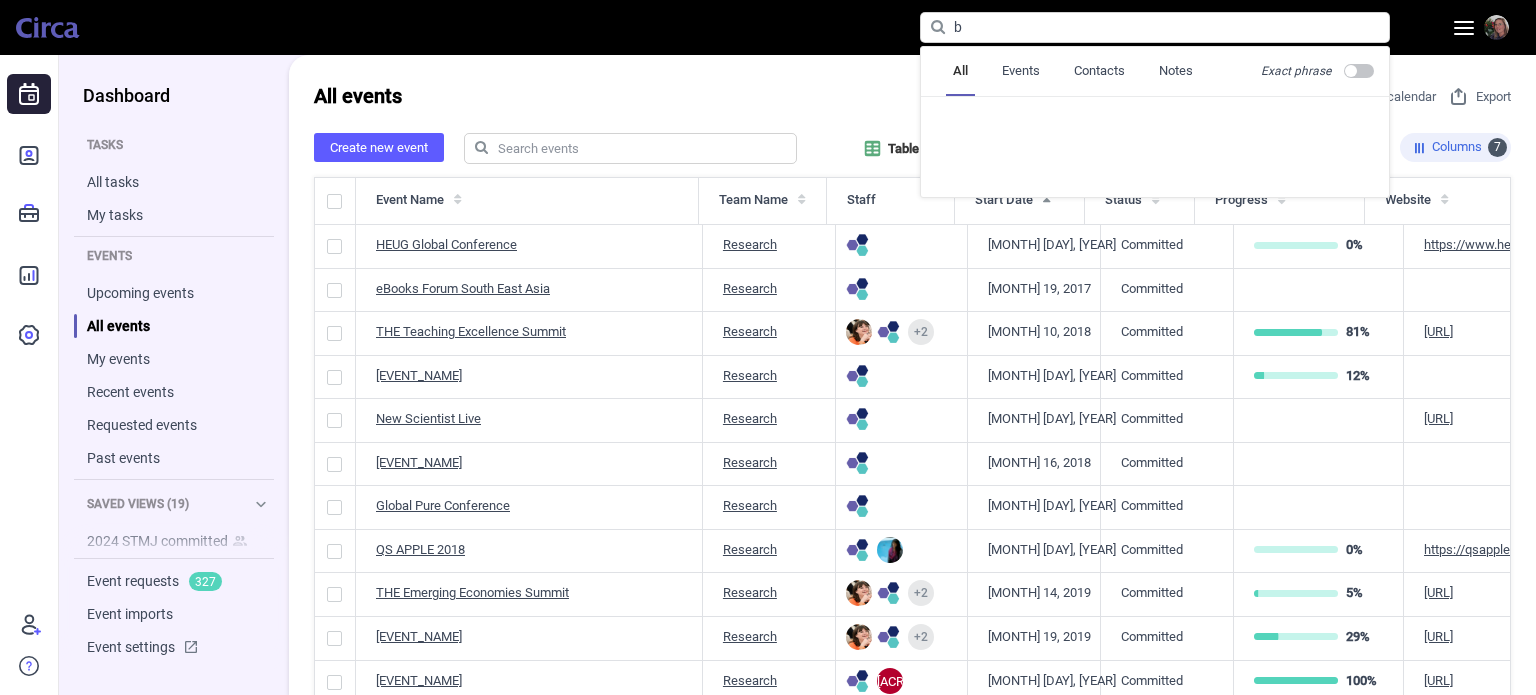 scroll, scrollTop: 0, scrollLeft: 0, axis: both 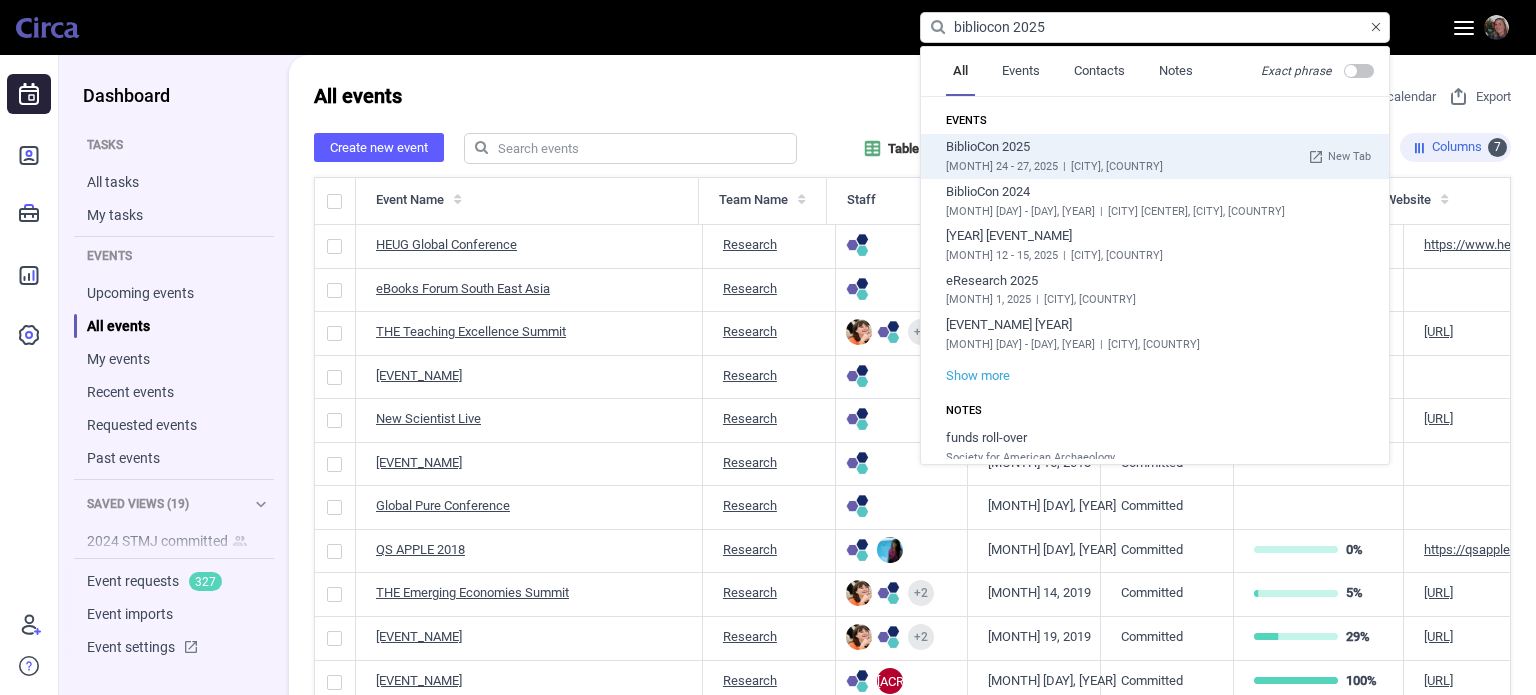 type on "bibliocon 2025" 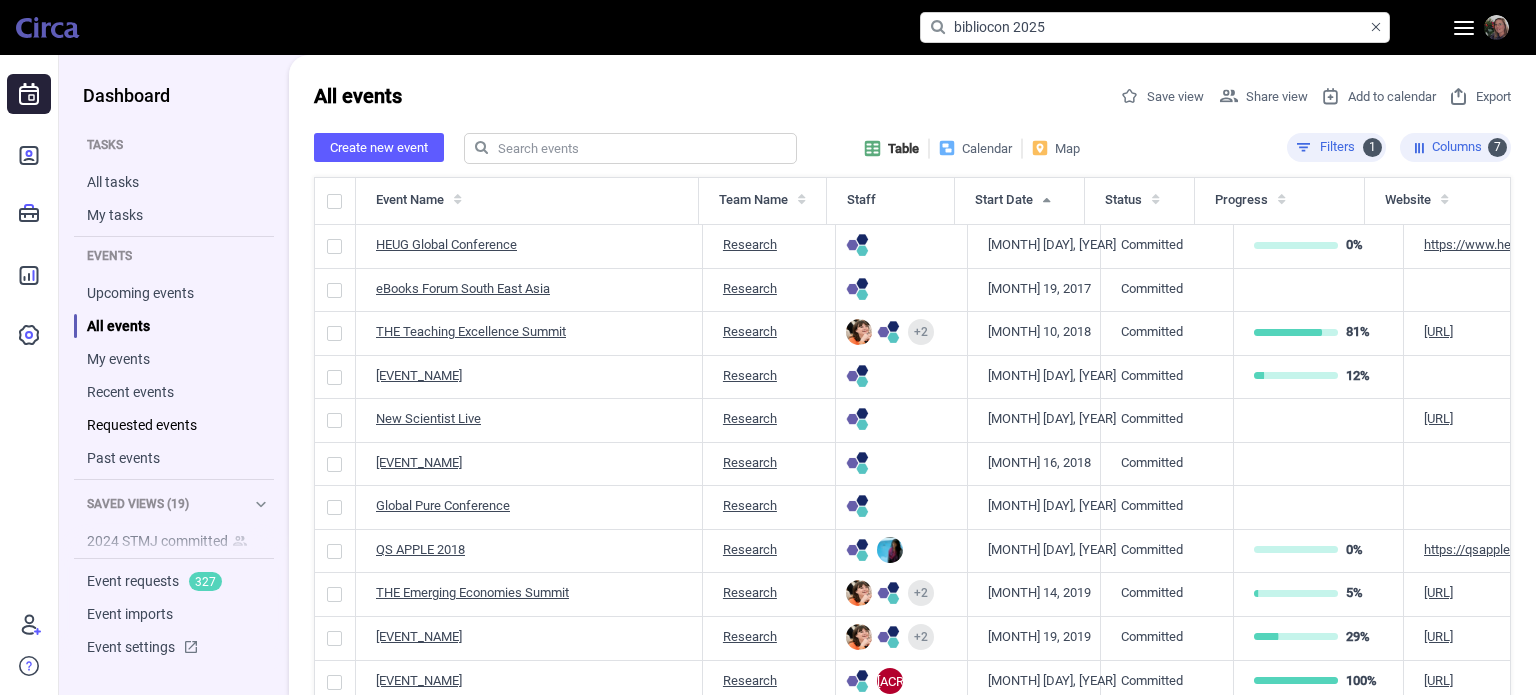 click on "Requested events" at bounding box center (174, 425) 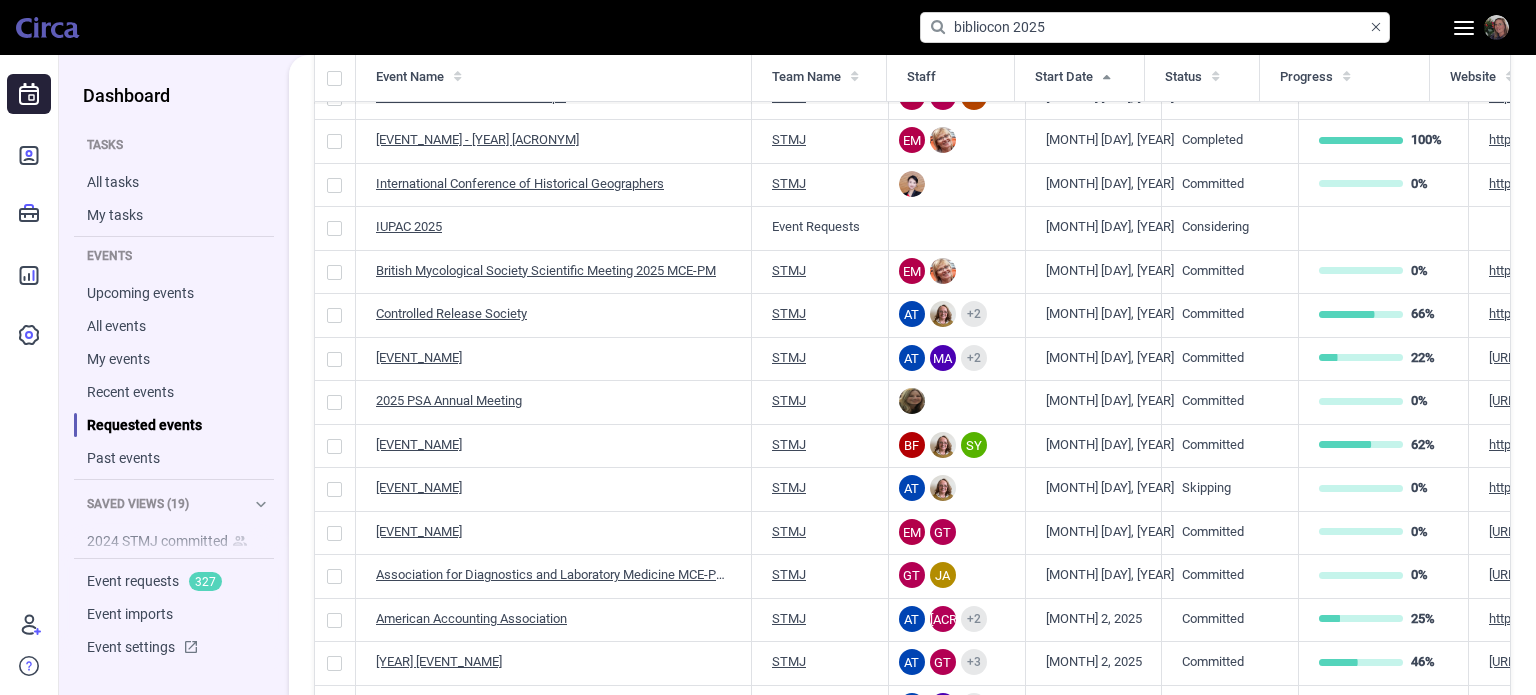 scroll, scrollTop: 600, scrollLeft: 0, axis: vertical 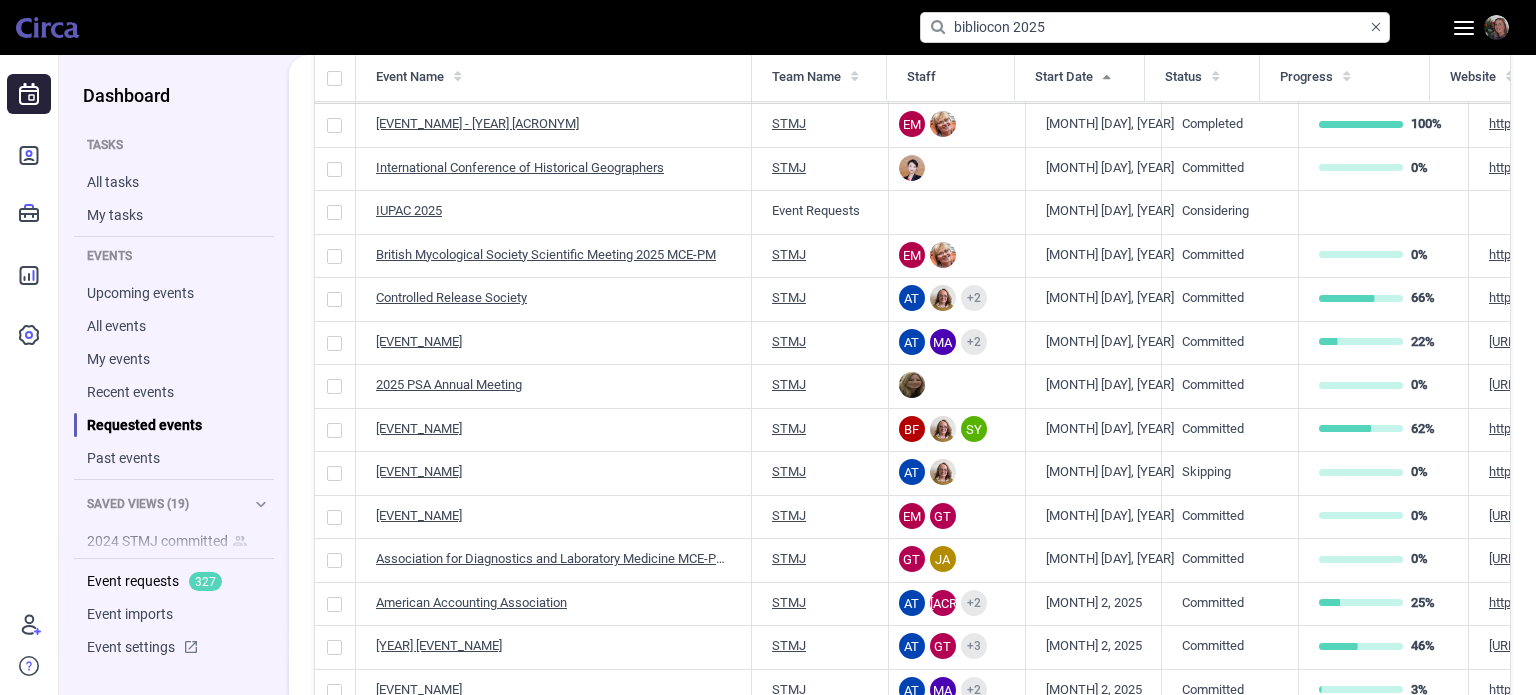 click on "Event requests 327" at bounding box center (174, 581) 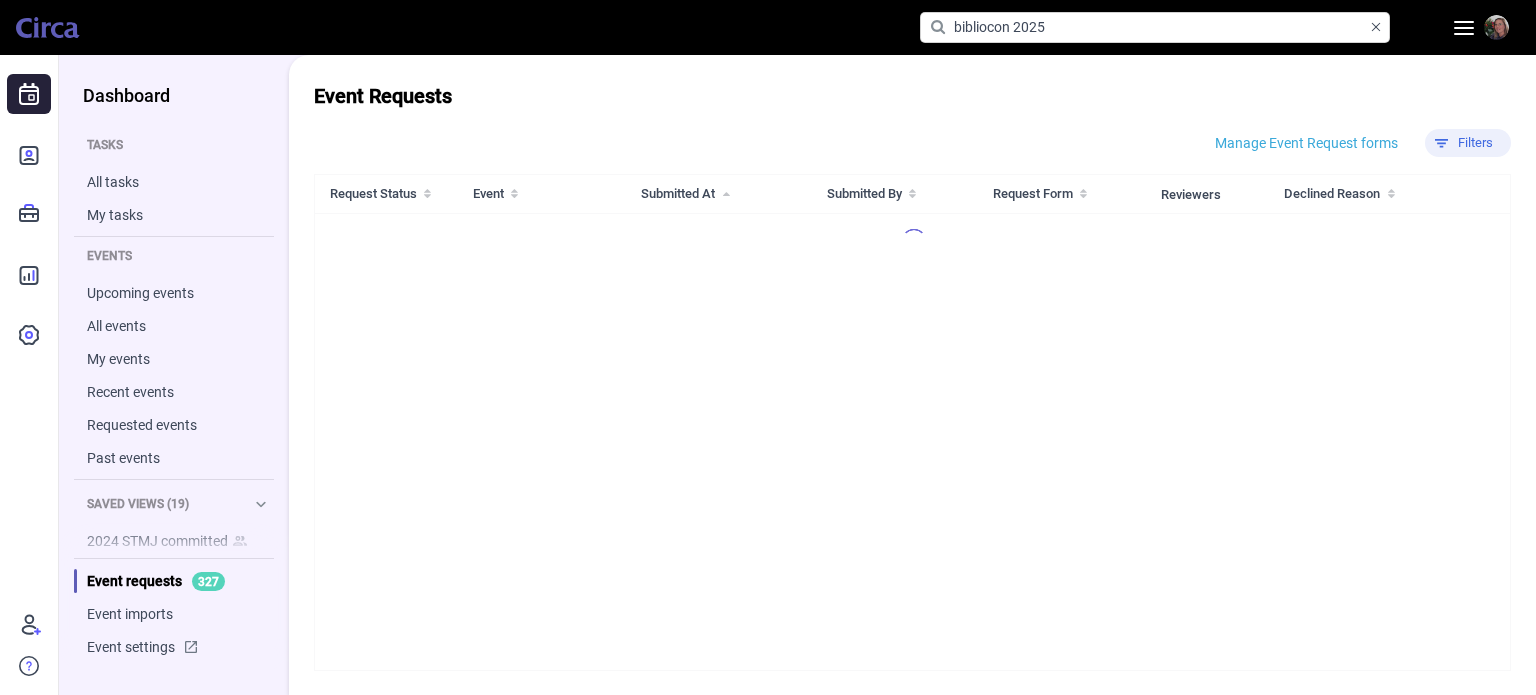scroll, scrollTop: 0, scrollLeft: 0, axis: both 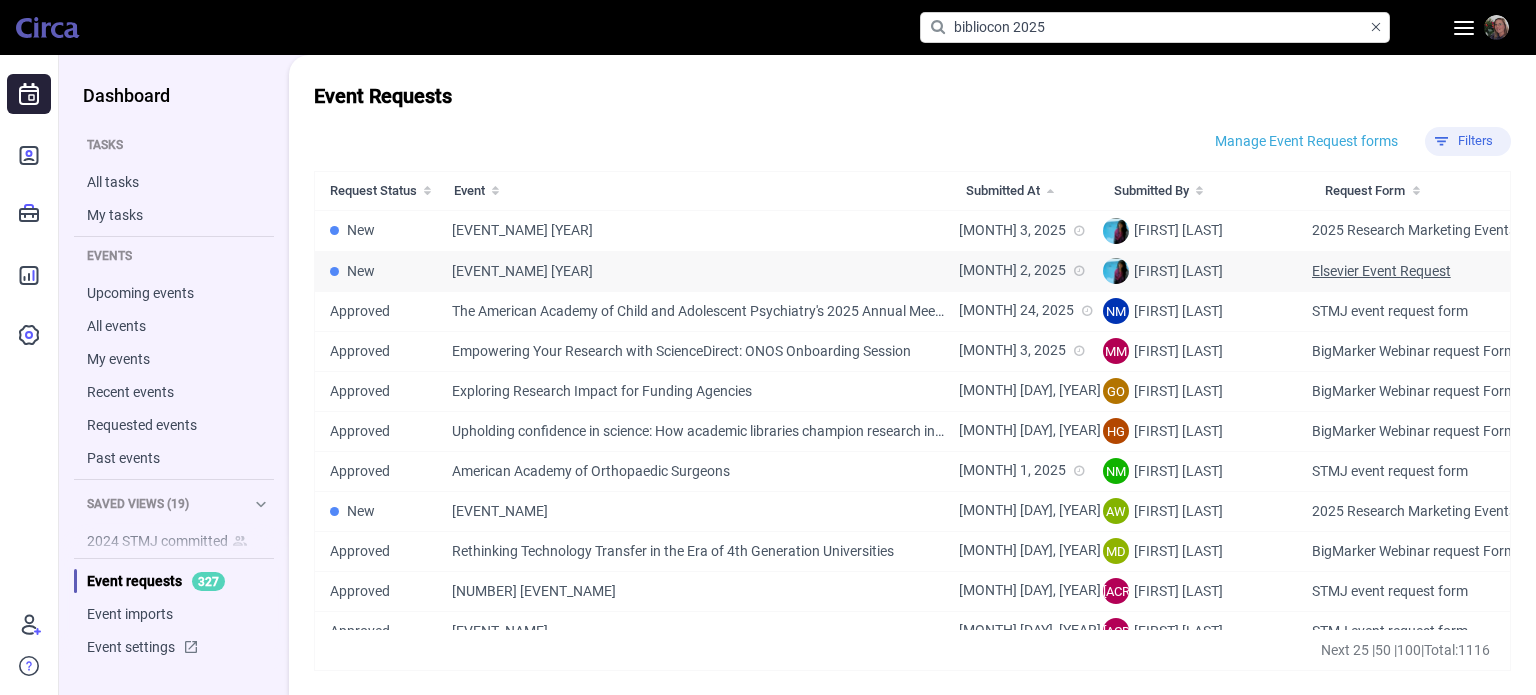 click on "Elsevier Event Request" at bounding box center (1420, 271) 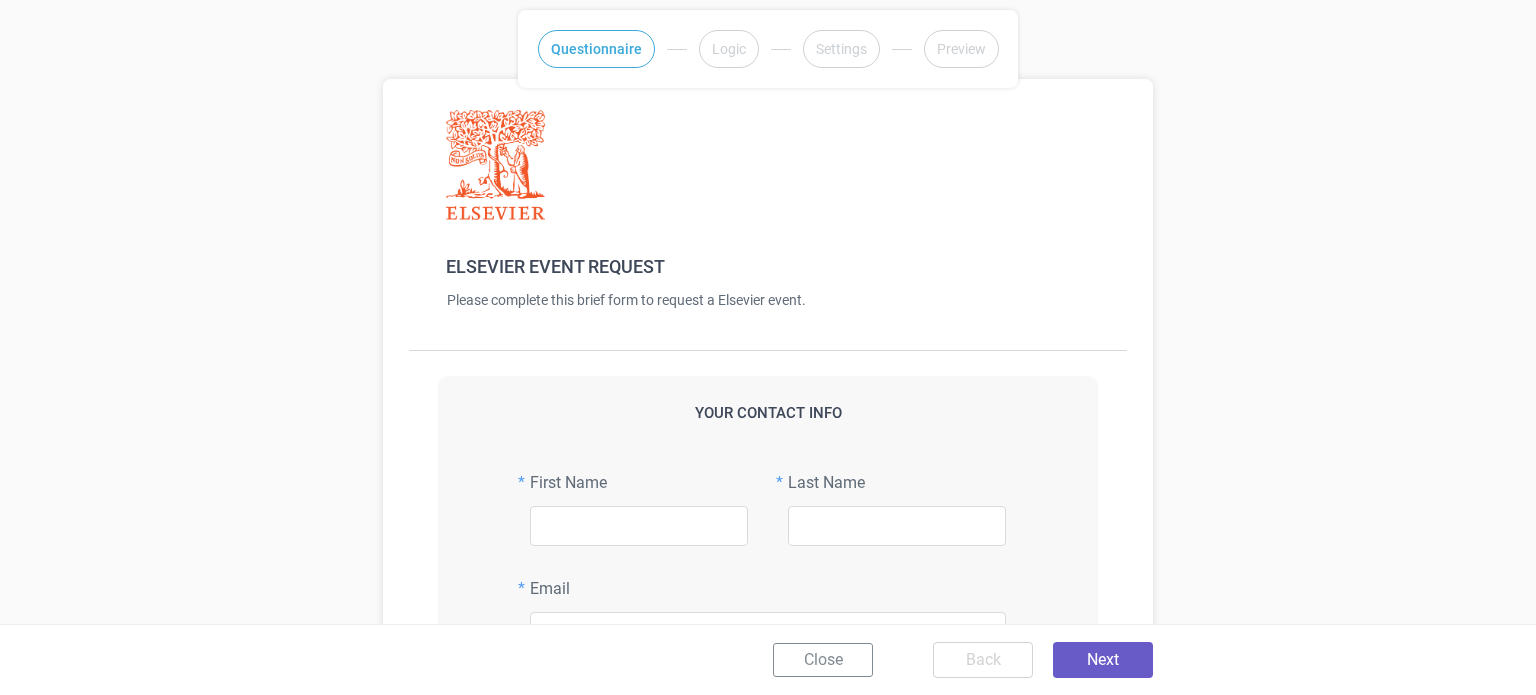 scroll, scrollTop: 0, scrollLeft: 0, axis: both 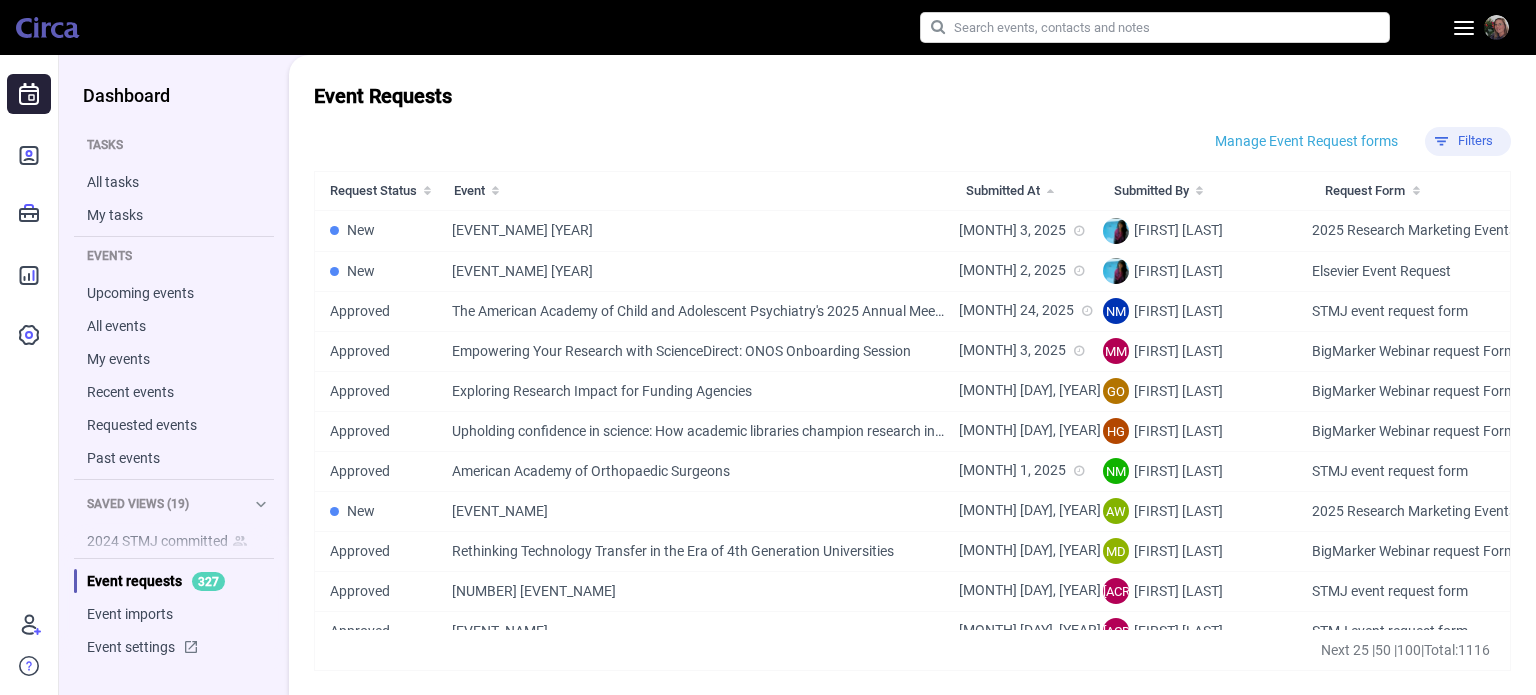 drag, startPoint x: 391, startPoint y: 275, endPoint x: 1008, endPoint y: 87, distance: 645.0062 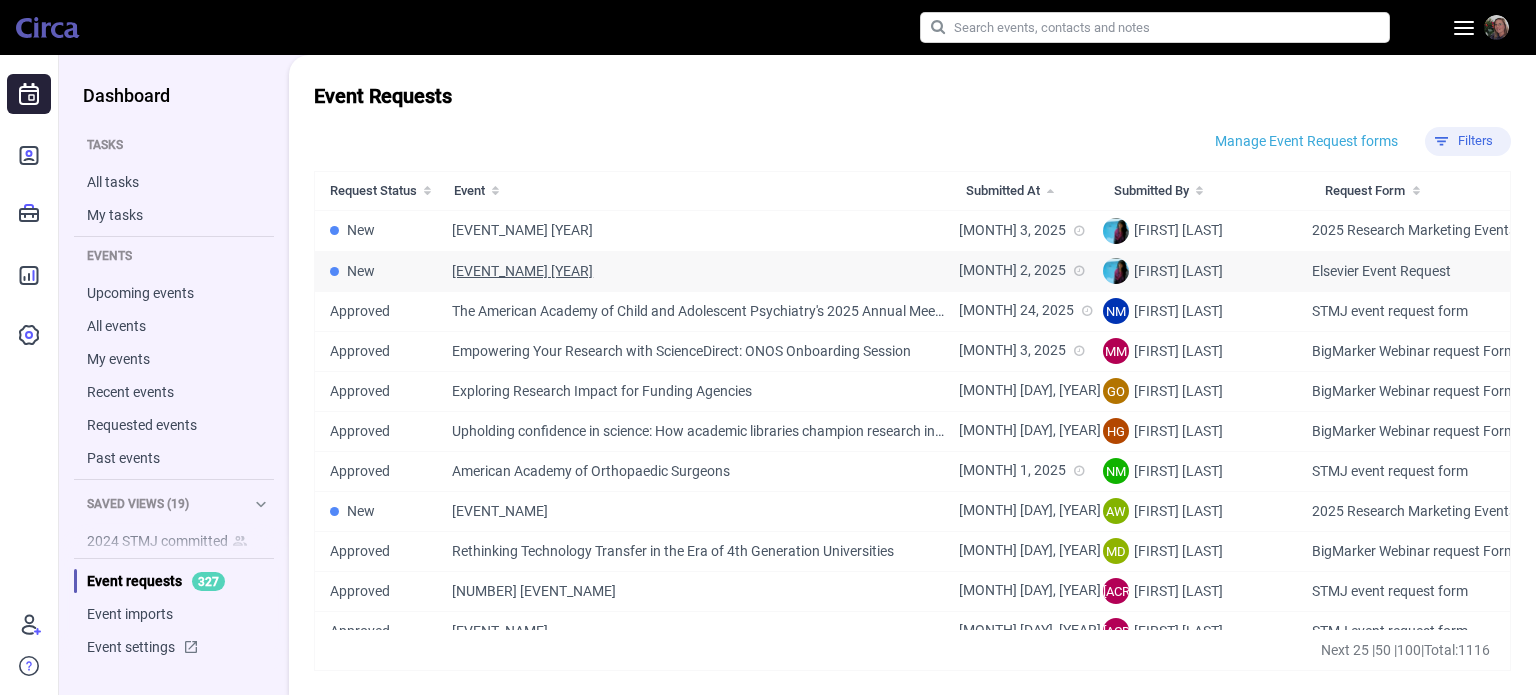 click on "[EVENT_NAME] [YEAR]" at bounding box center (522, 271) 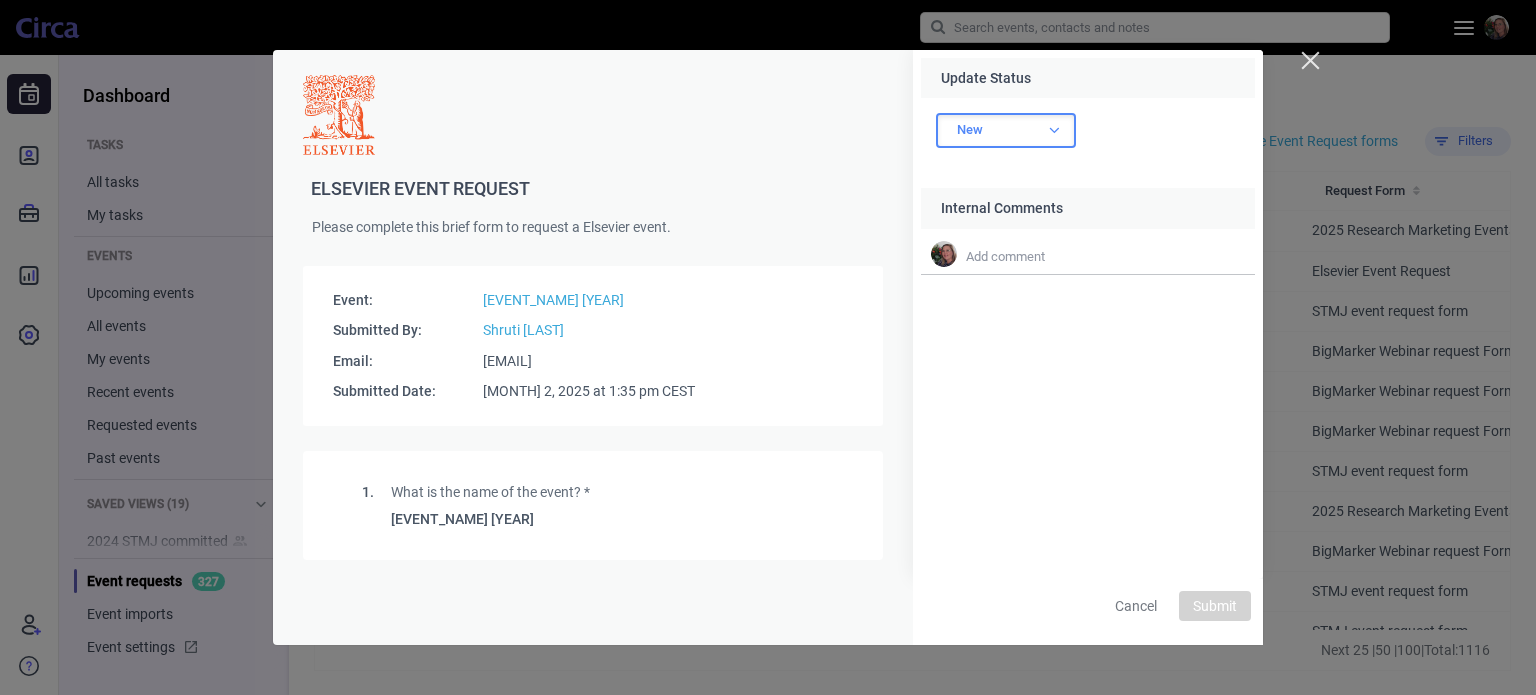 click on "New" at bounding box center [1006, 130] 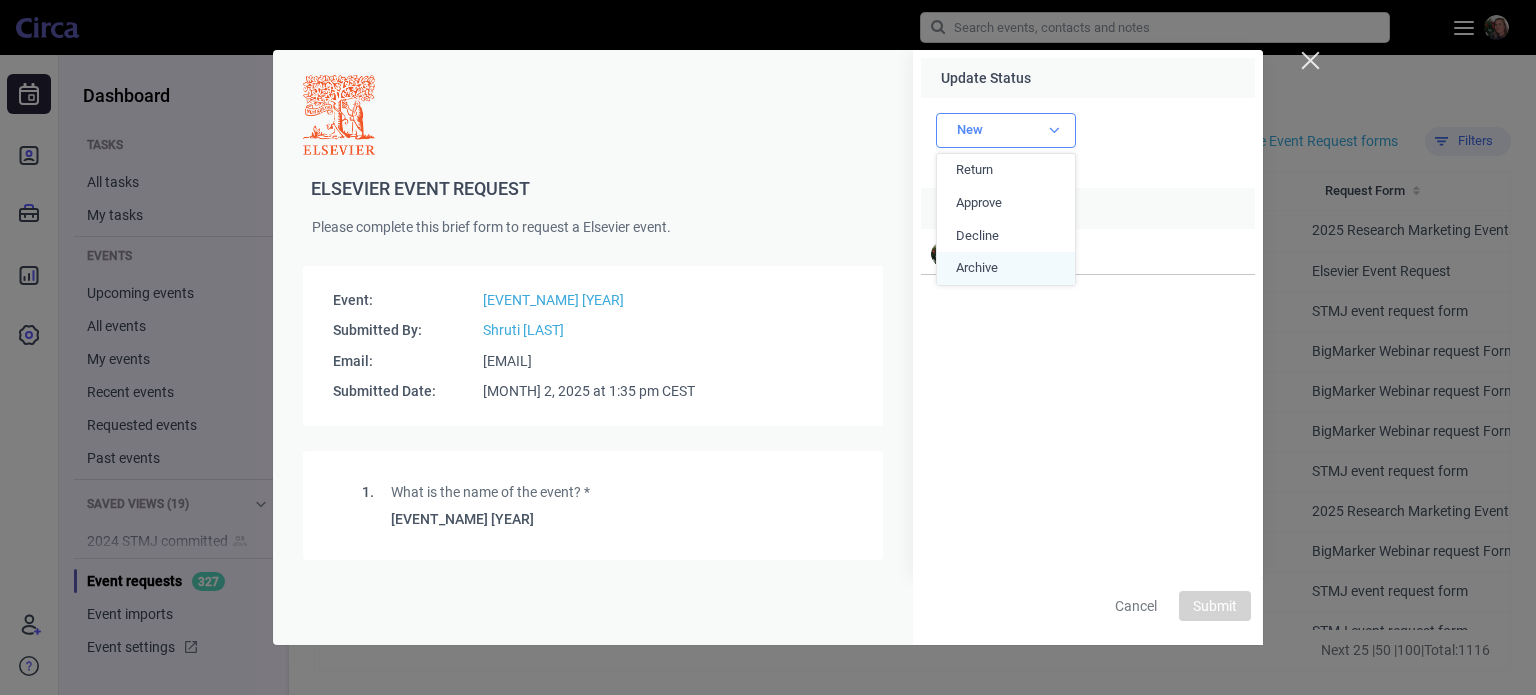 click on "Archive" at bounding box center [1006, 269] 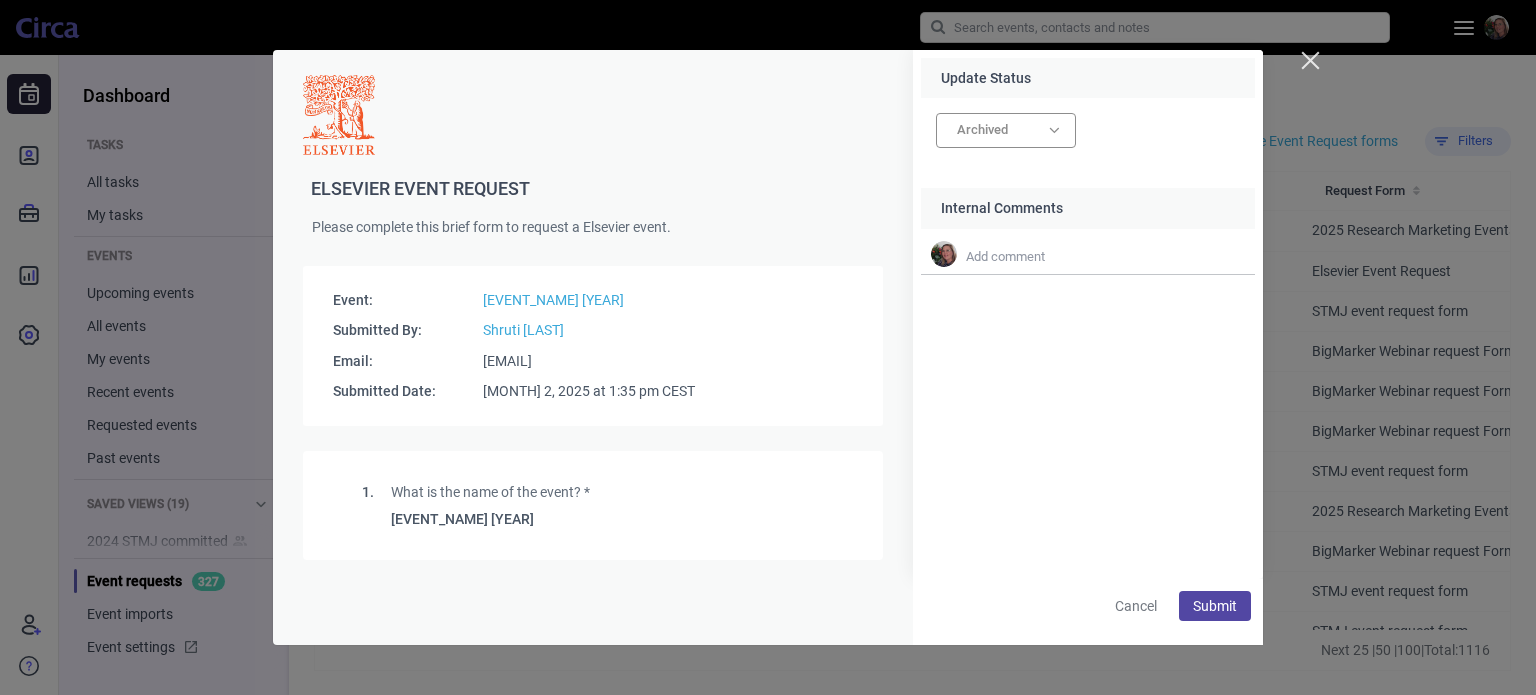 click on "Submit" at bounding box center [1215, 606] 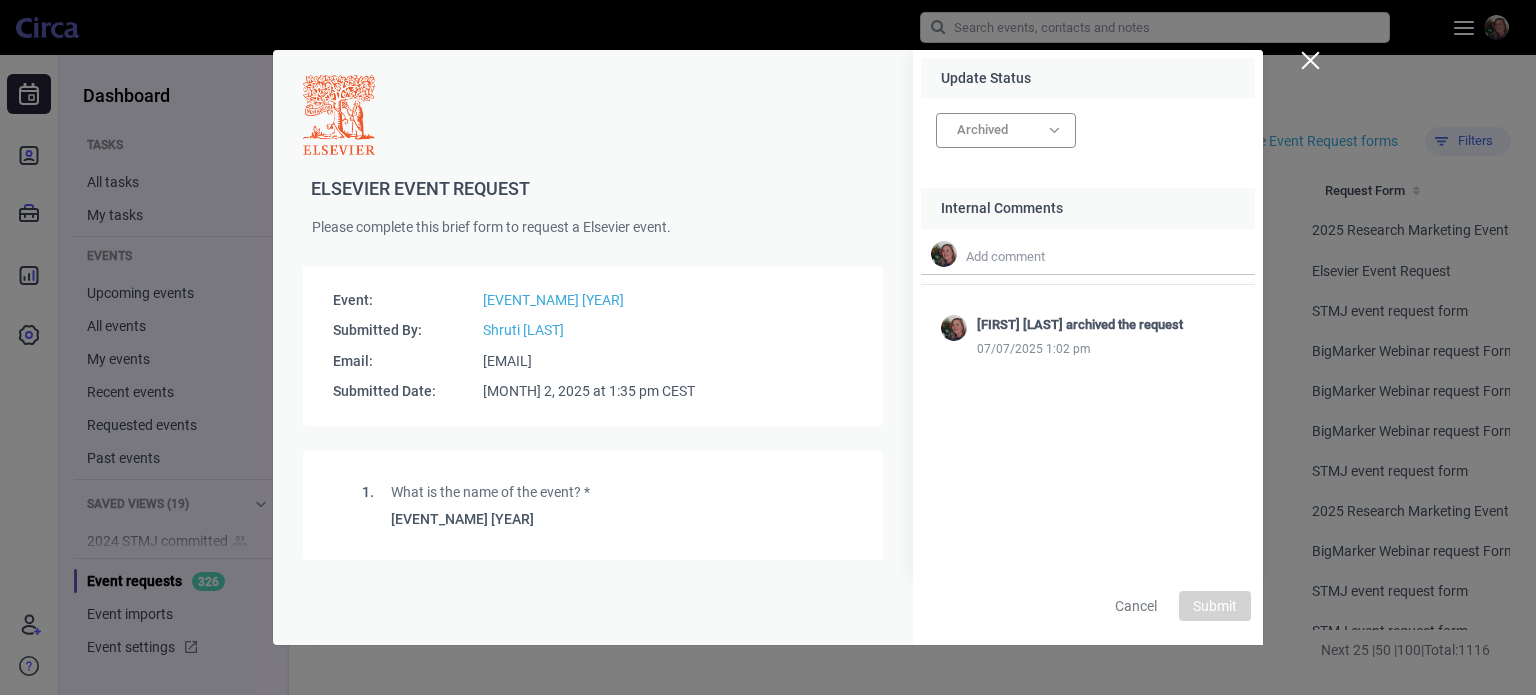 click at bounding box center [1310, 60] 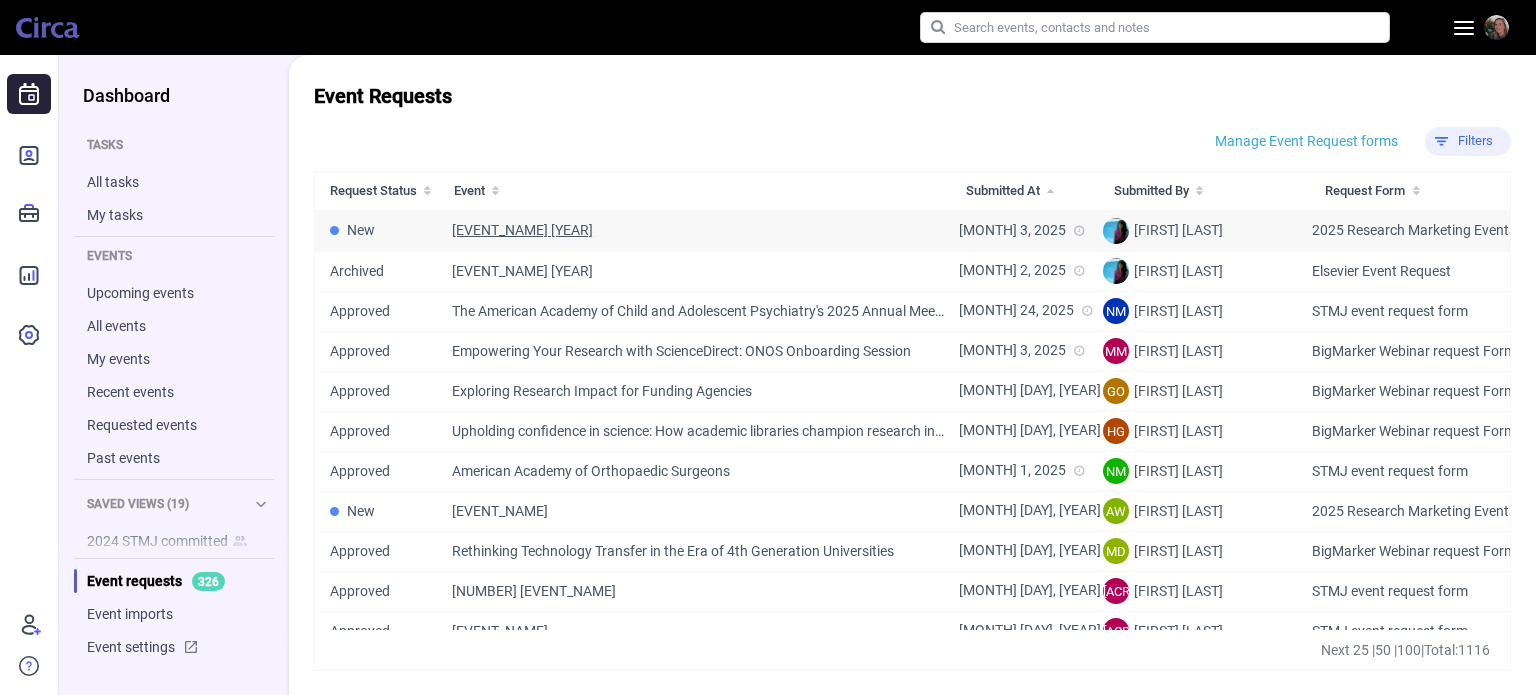 click on "[EVENT_NAME] [YEAR]" at bounding box center [522, 230] 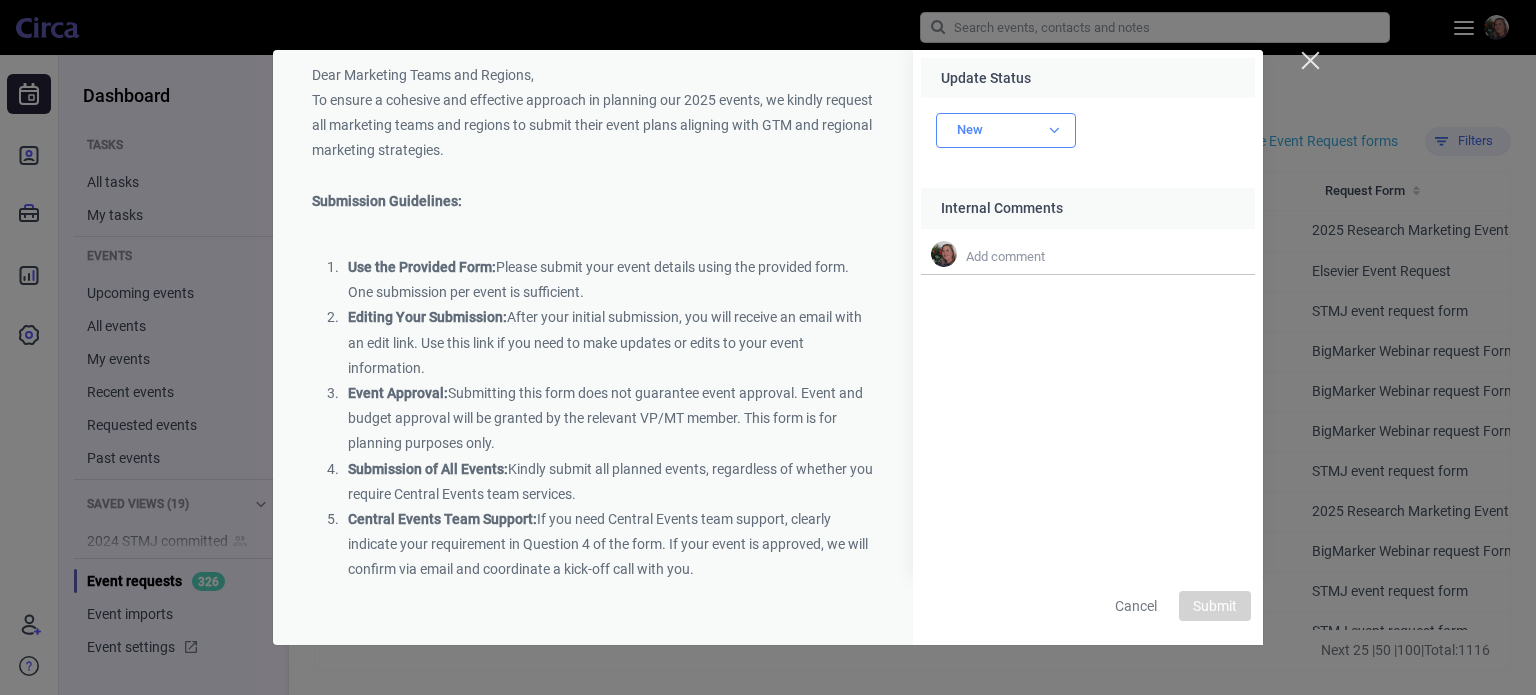 scroll, scrollTop: 0, scrollLeft: 0, axis: both 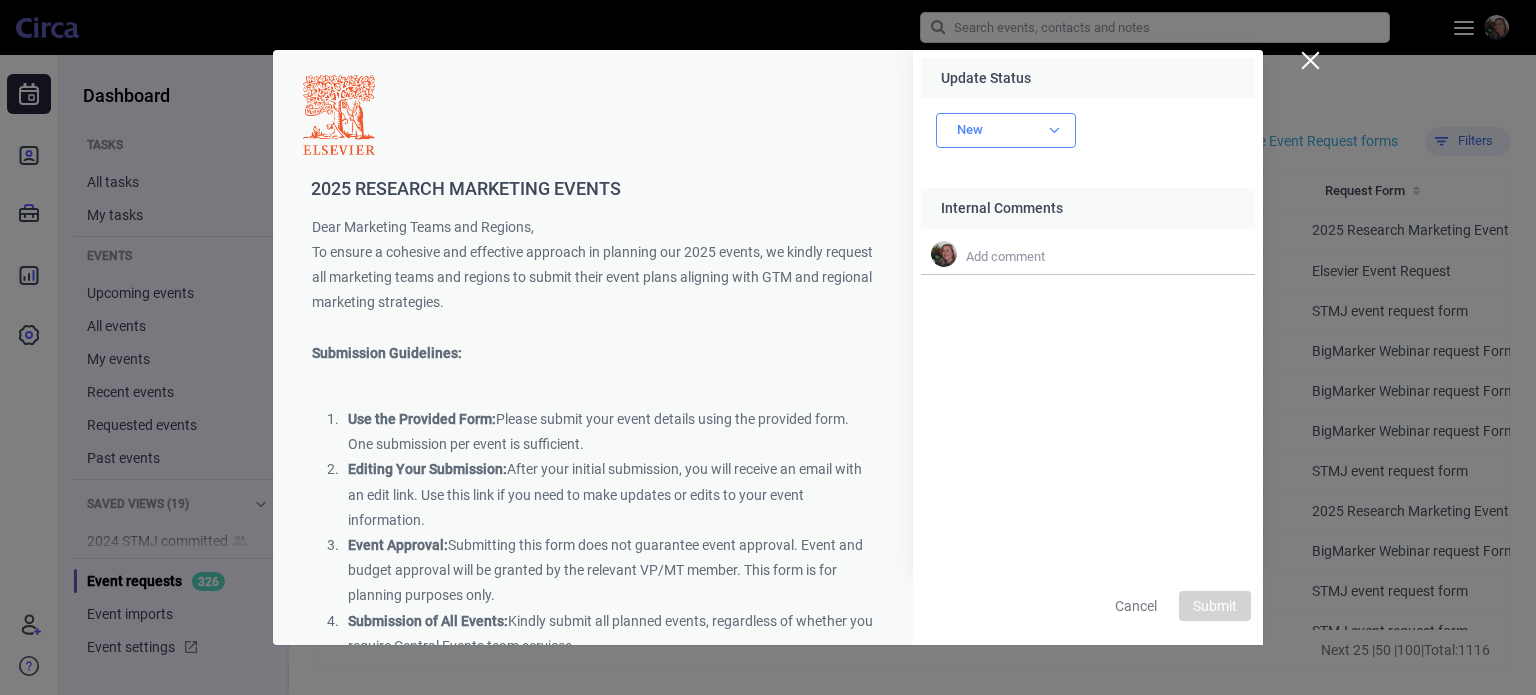 click at bounding box center (1310, 60) 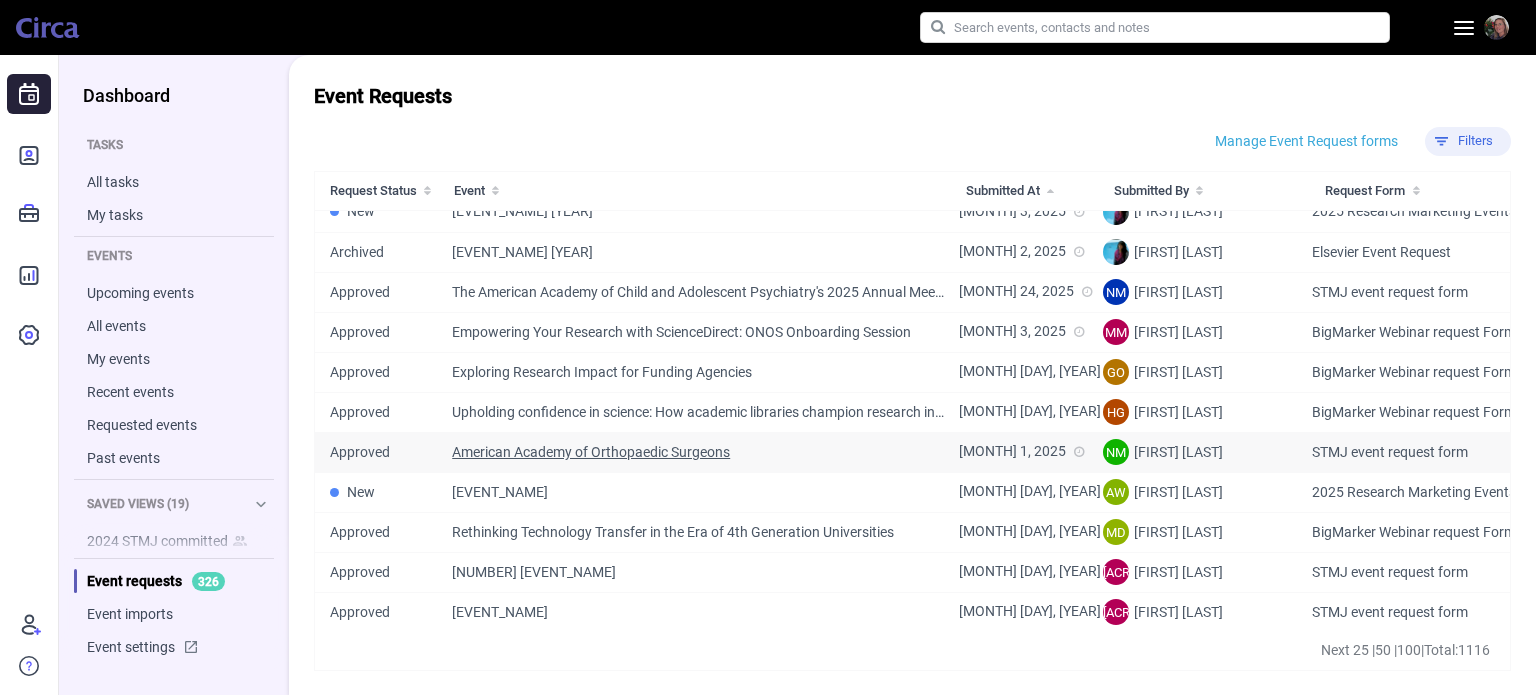 scroll, scrollTop: 0, scrollLeft: 0, axis: both 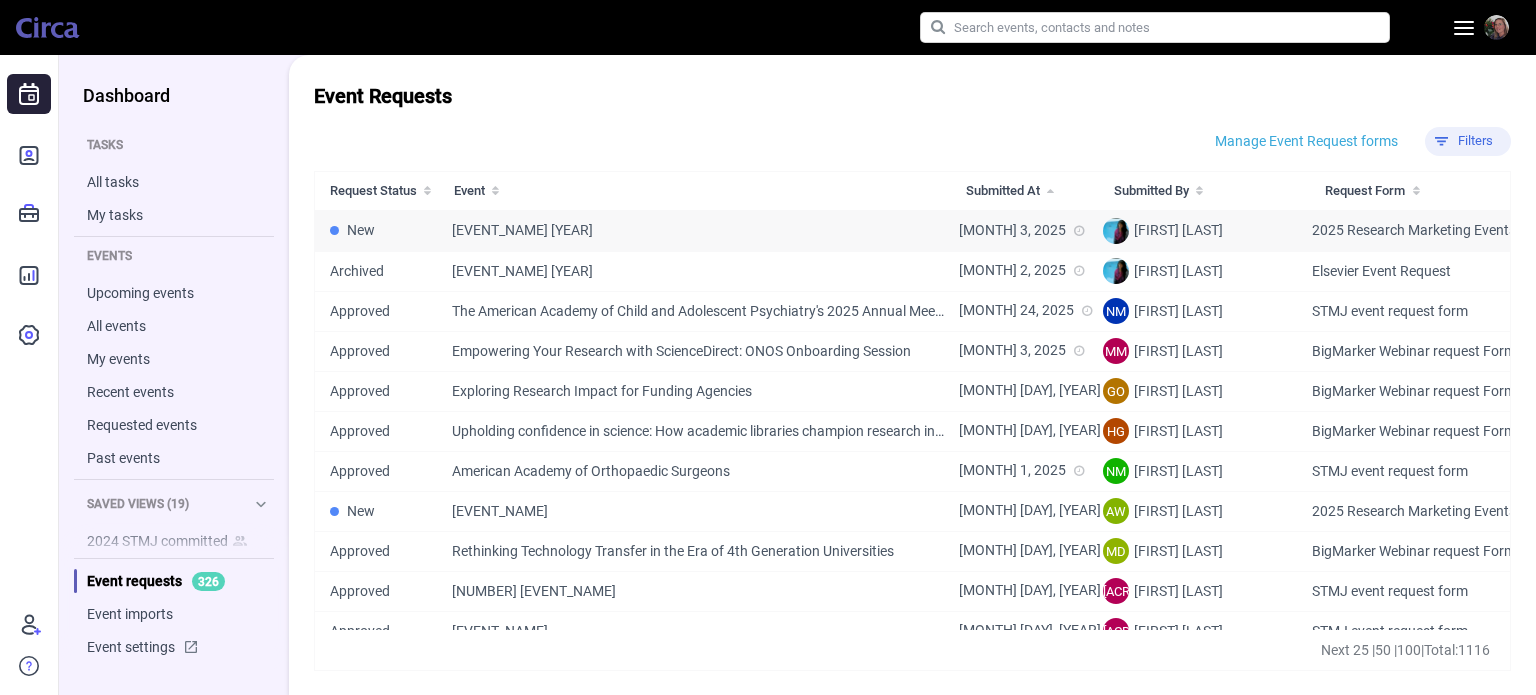 click on "[EVENT_NAME] [YEAR]" at bounding box center (705, 230) 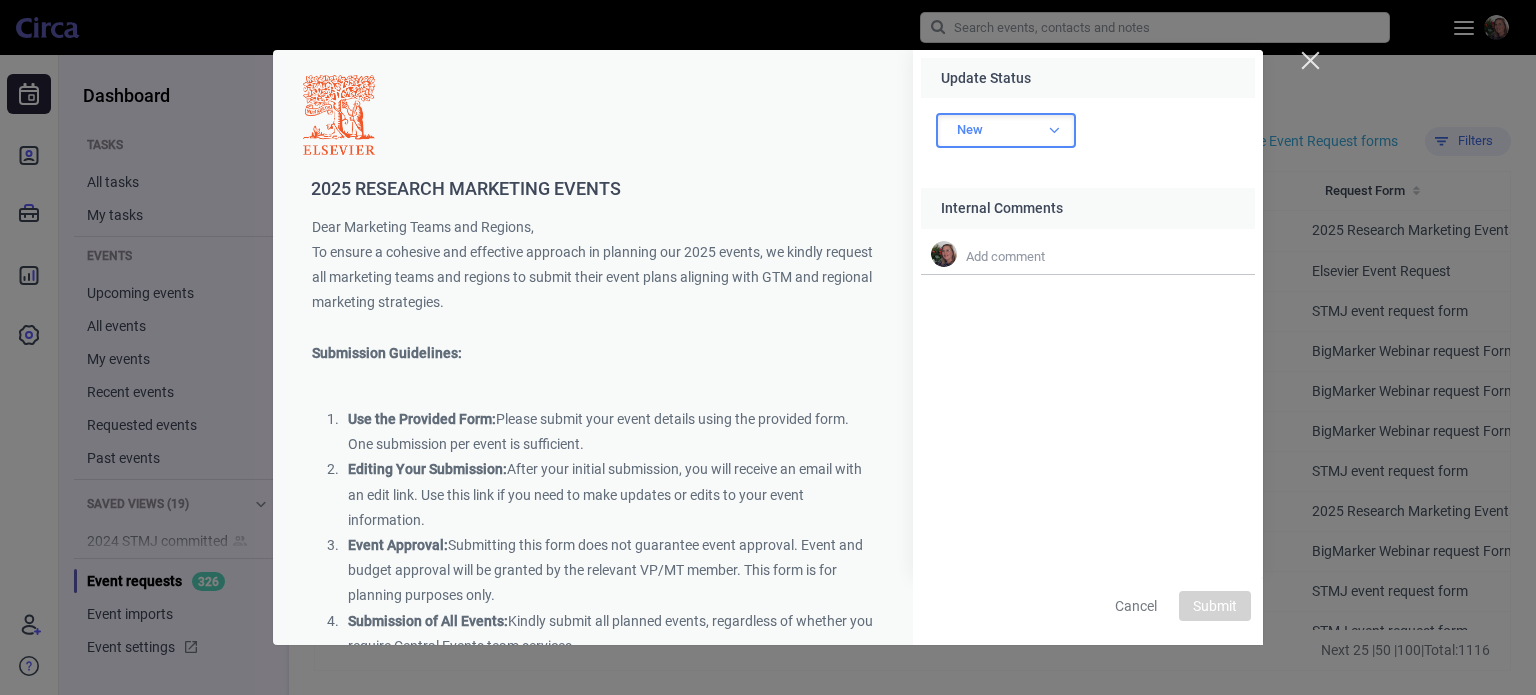 click at bounding box center [1054, 130] 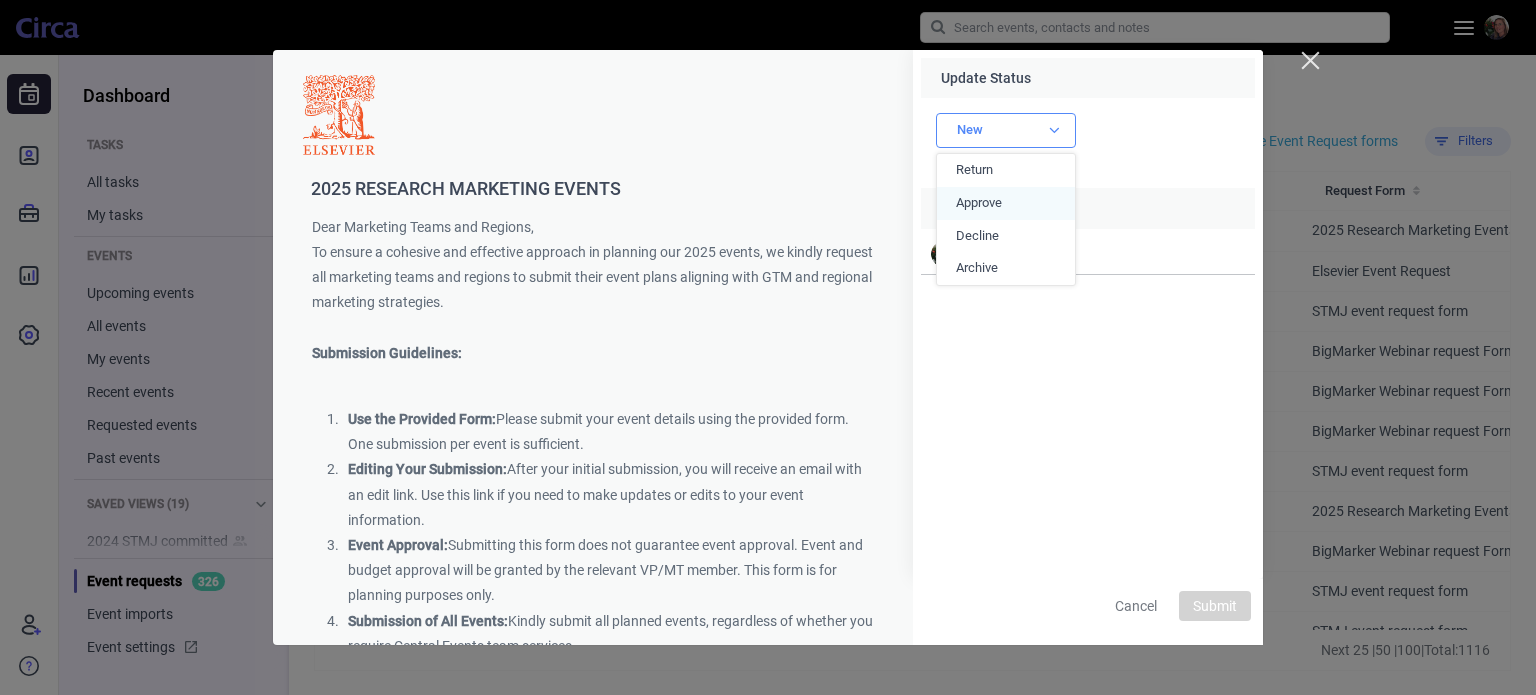 click on "Approve" at bounding box center (1006, 203) 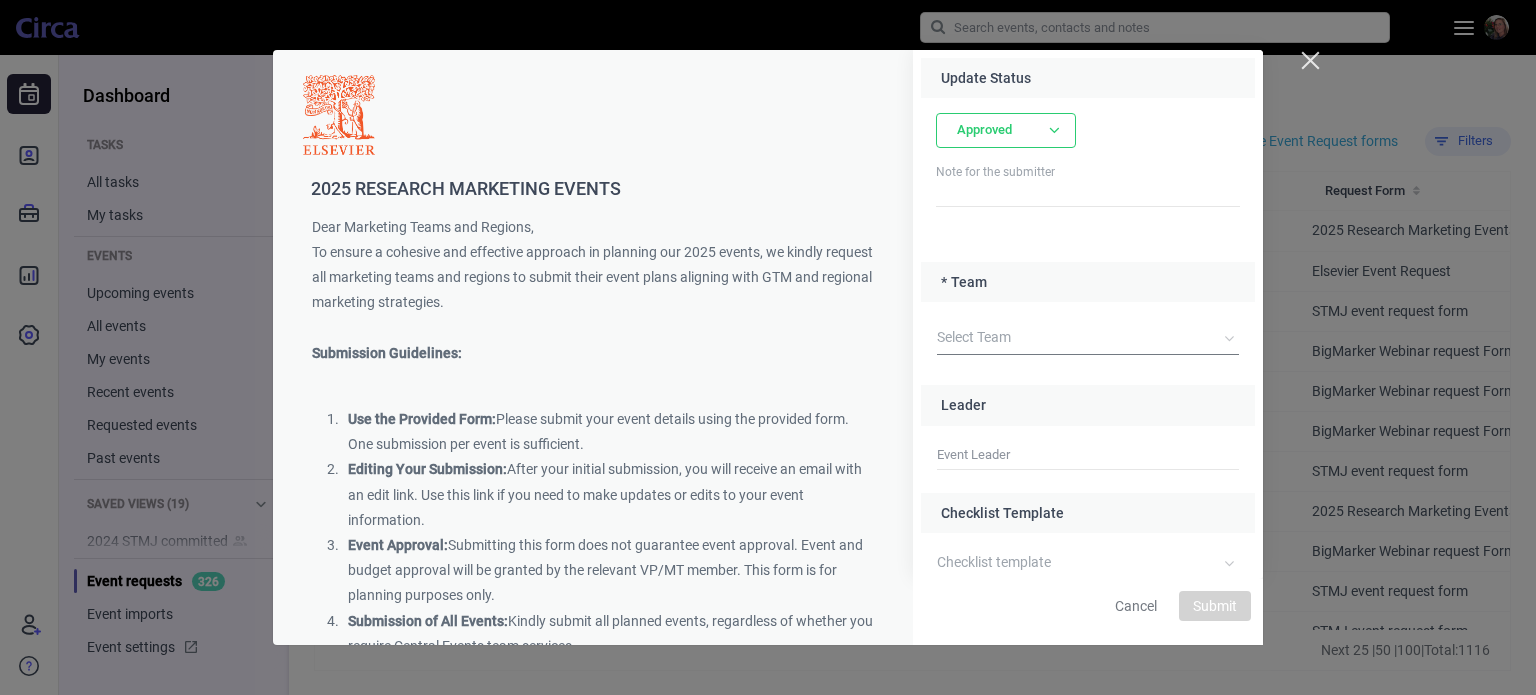 click on "Select Team" at bounding box center [1088, 338] 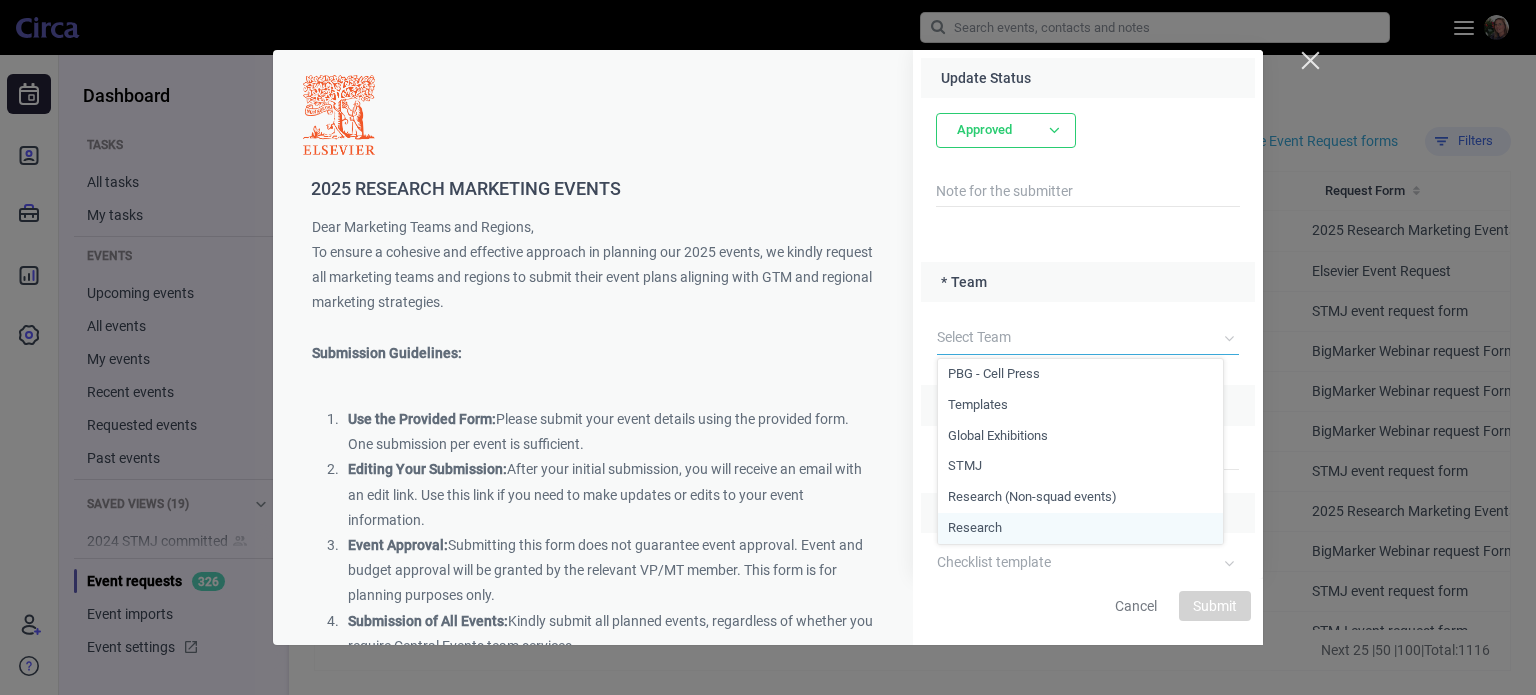 click on "Research" at bounding box center [1080, 528] 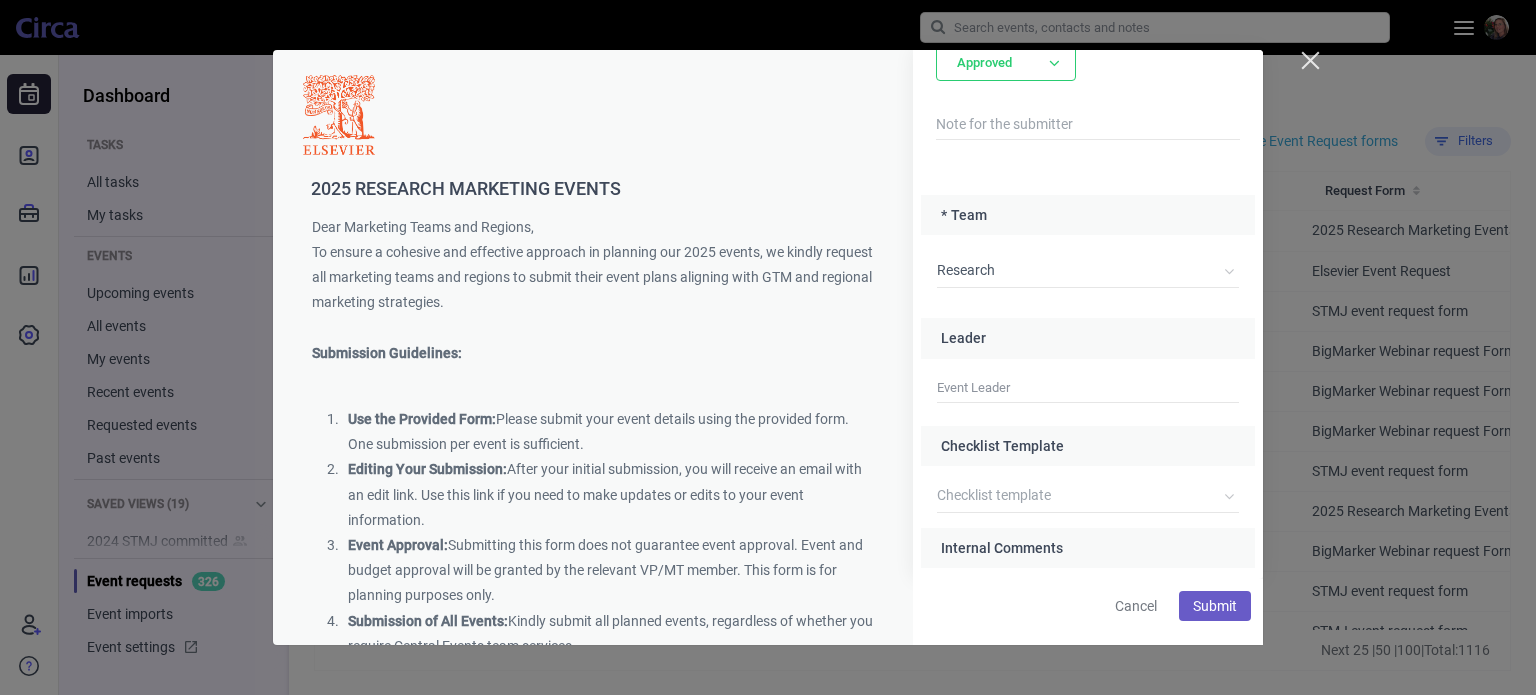 scroll, scrollTop: 100, scrollLeft: 0, axis: vertical 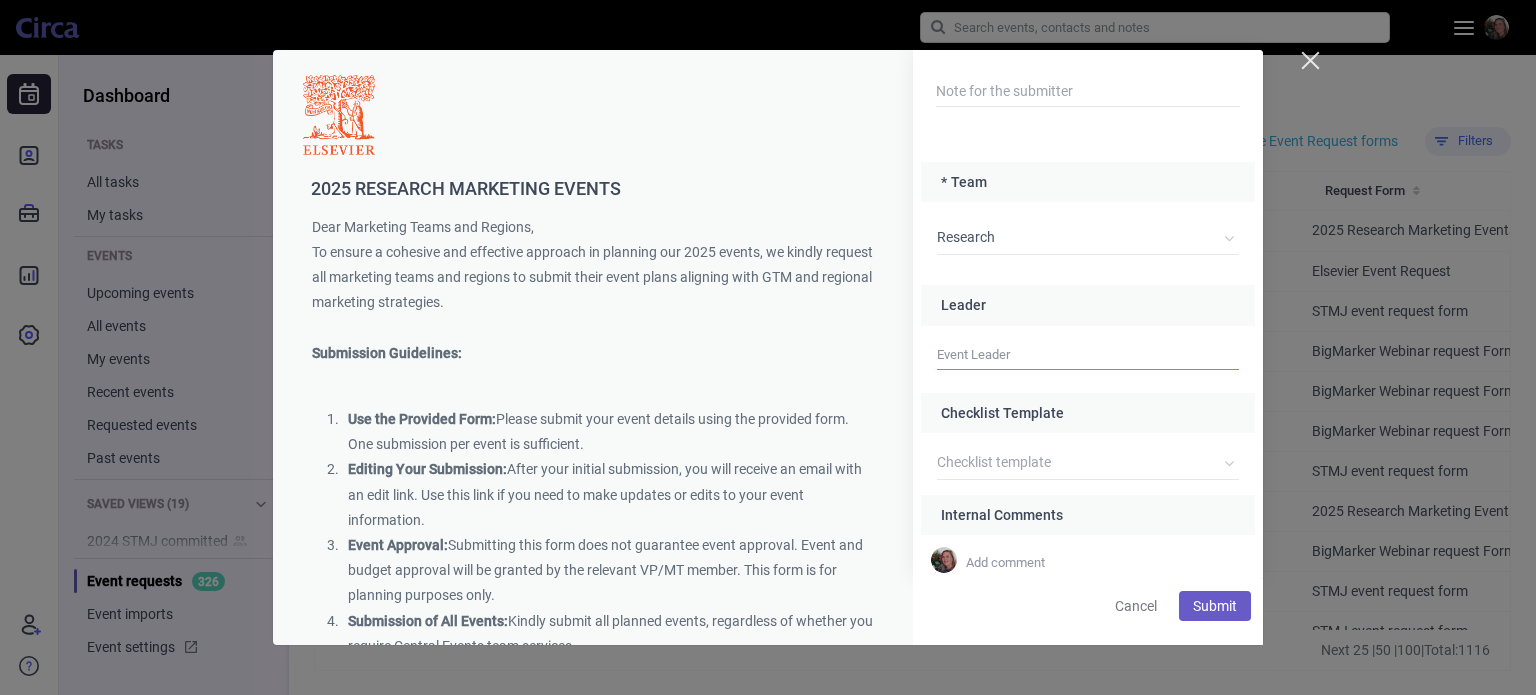 click at bounding box center [1088, 352] 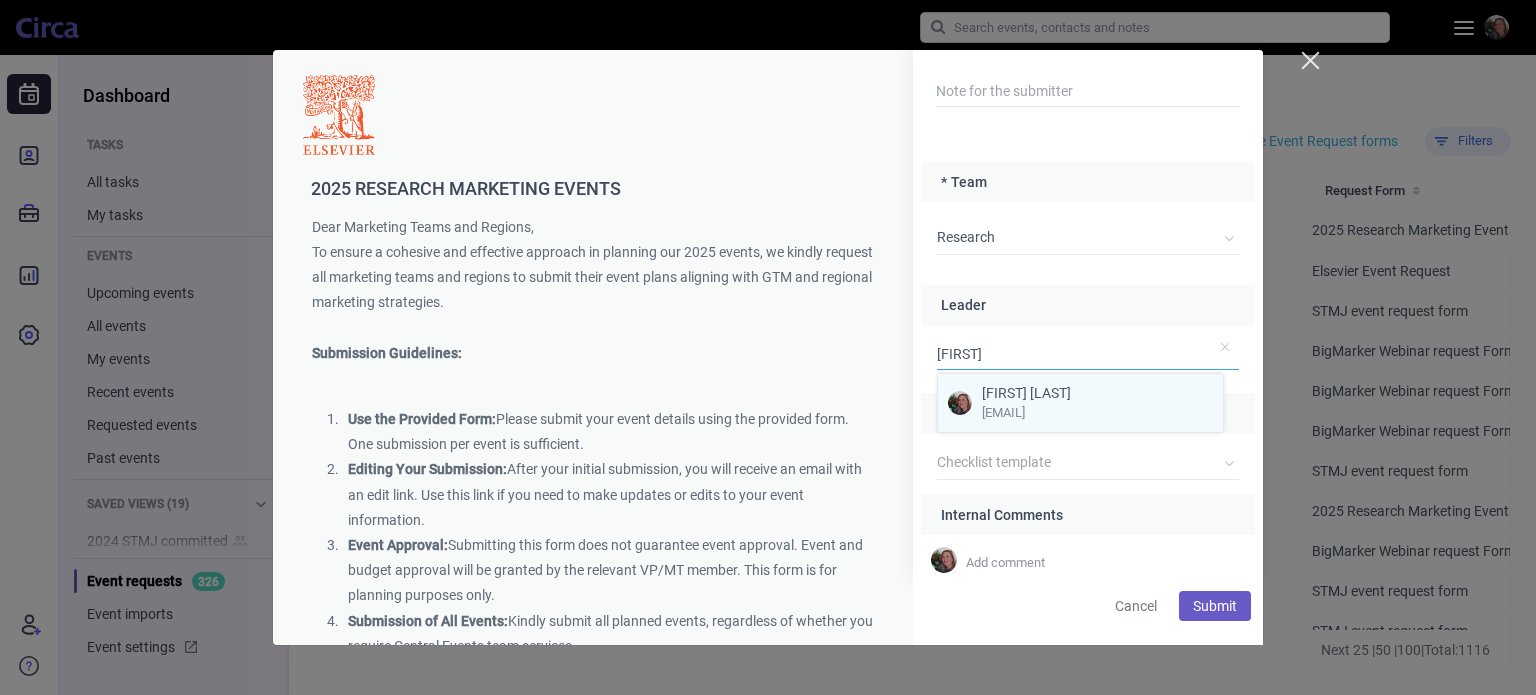type on "[FIRST]" 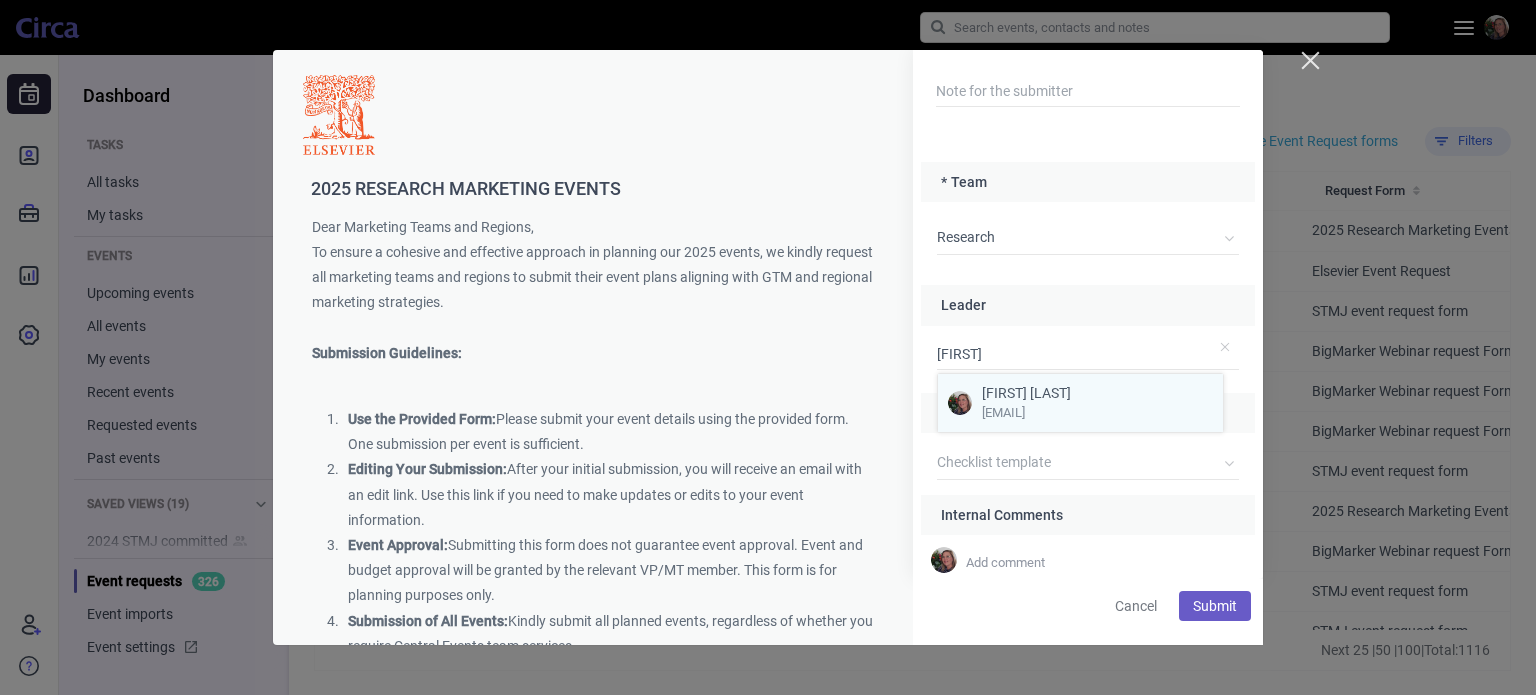 click on "[FIRST] [LAST]" at bounding box center [1097, 394] 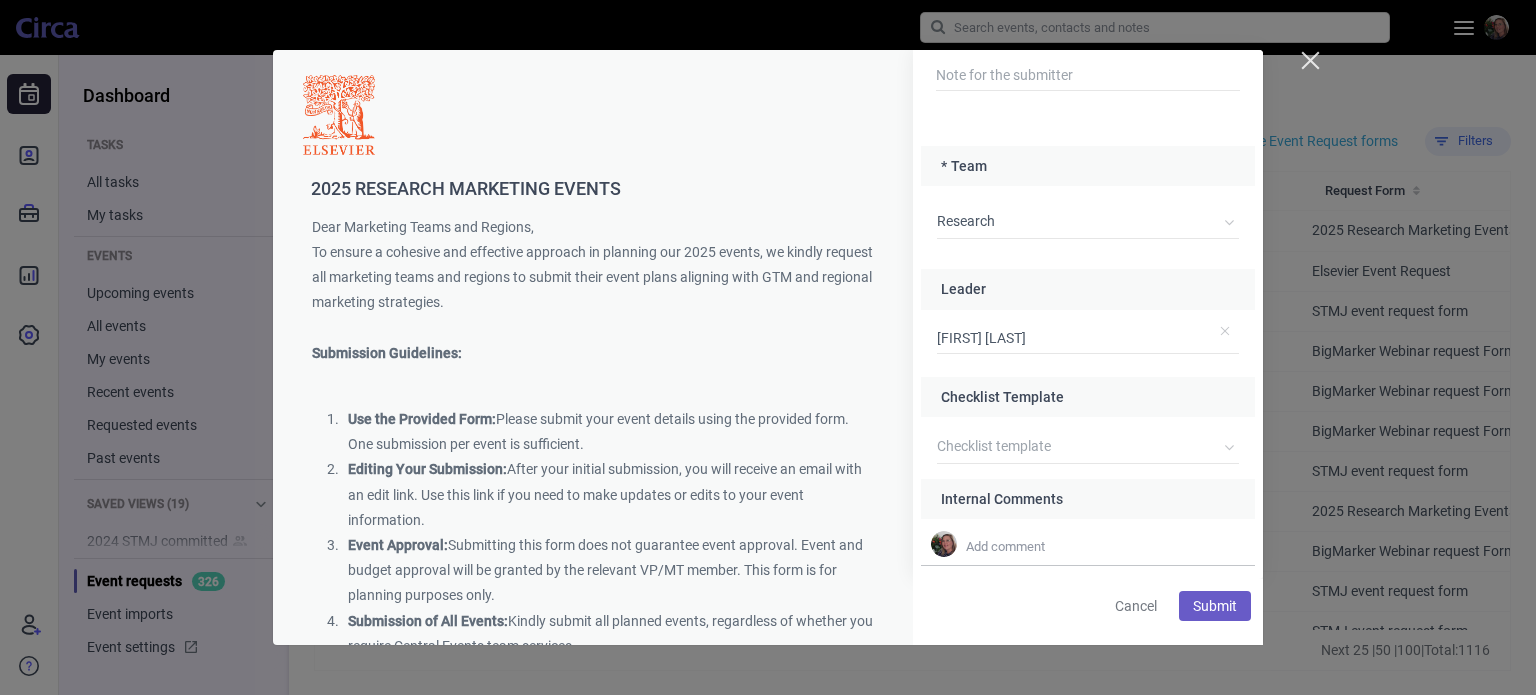 scroll, scrollTop: 120, scrollLeft: 0, axis: vertical 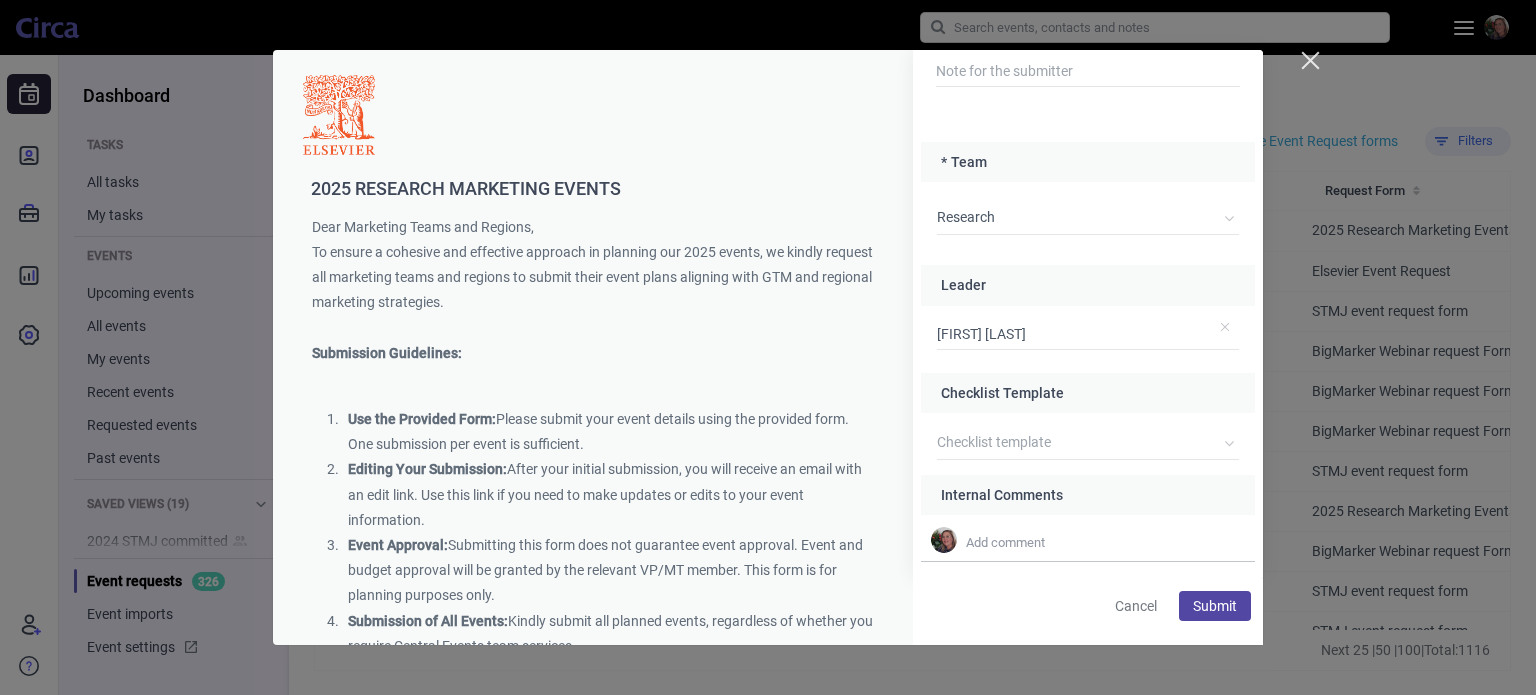 click on "Submit" at bounding box center [1215, 606] 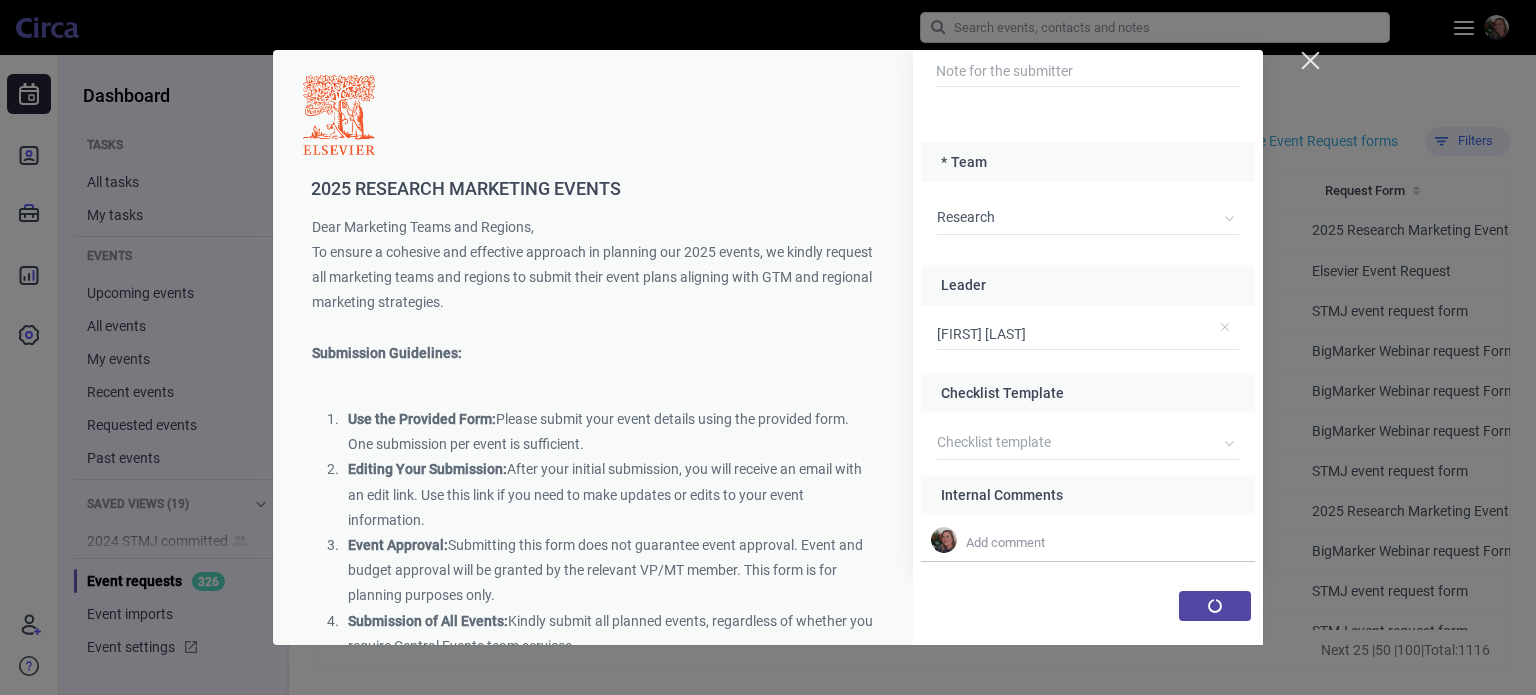 scroll, scrollTop: 0, scrollLeft: 0, axis: both 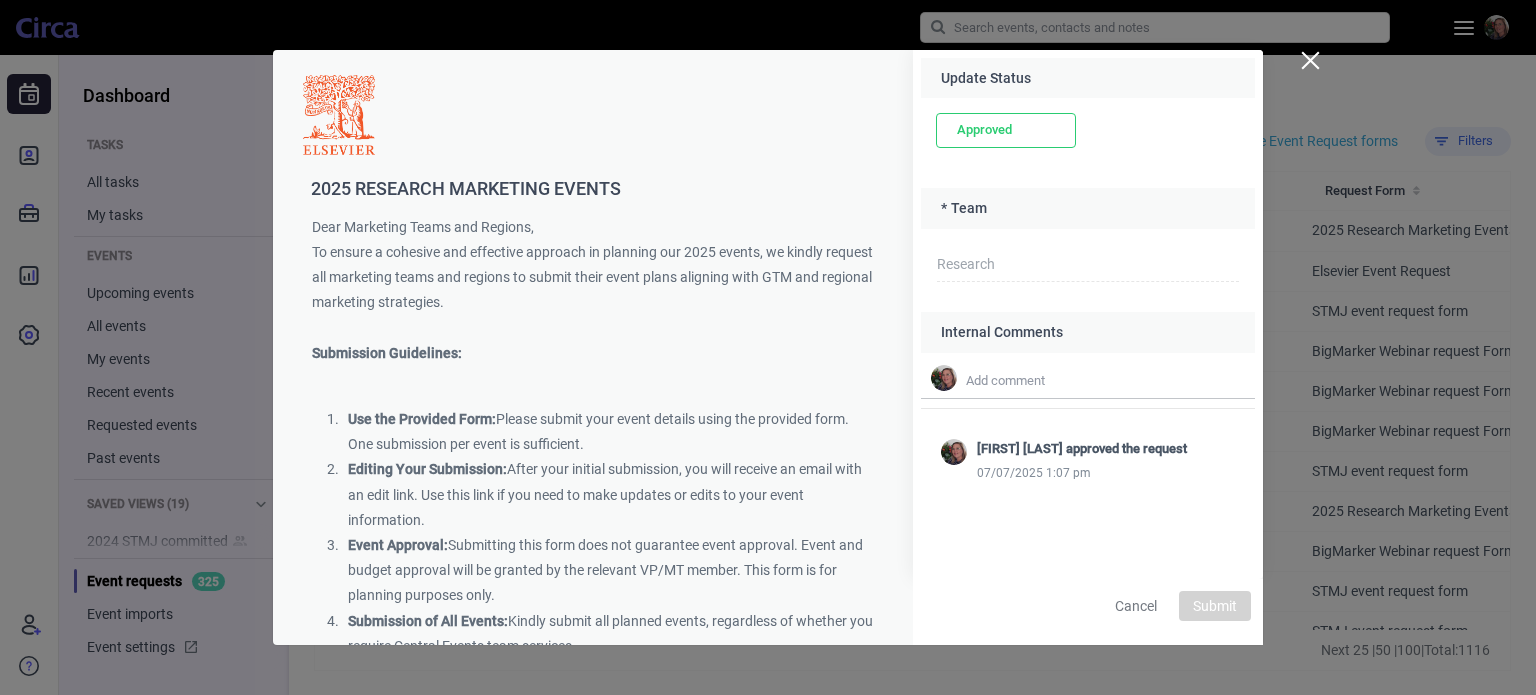 click at bounding box center [1310, 60] 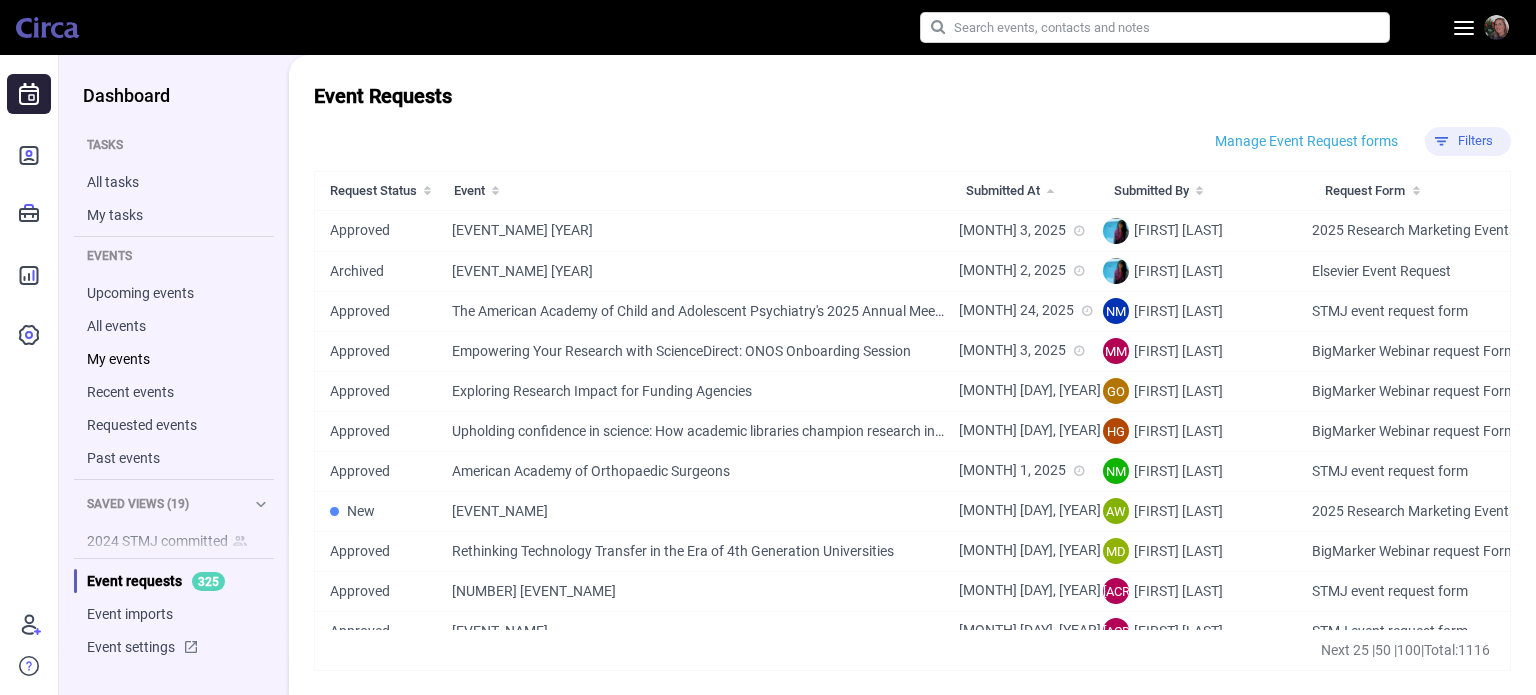 click on "My events" at bounding box center [174, 359] 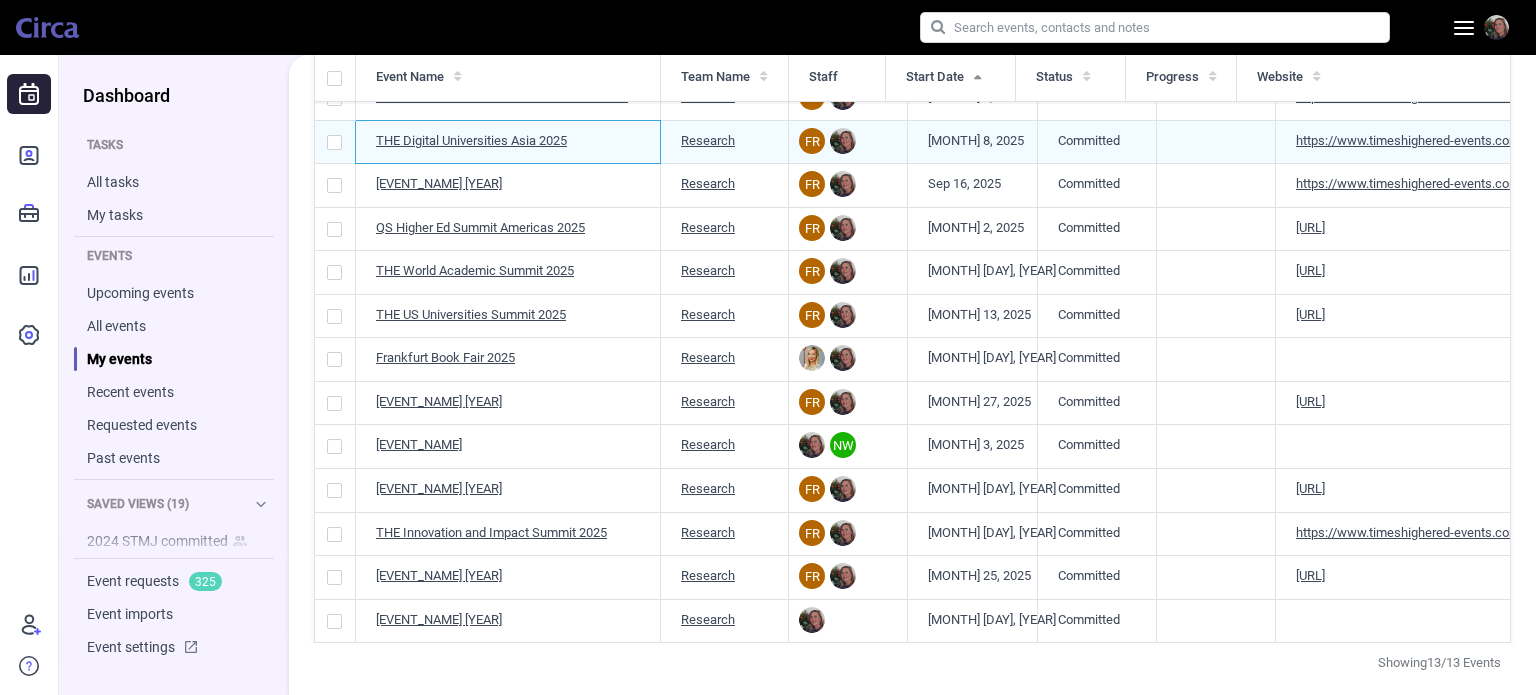 scroll, scrollTop: 173, scrollLeft: 0, axis: vertical 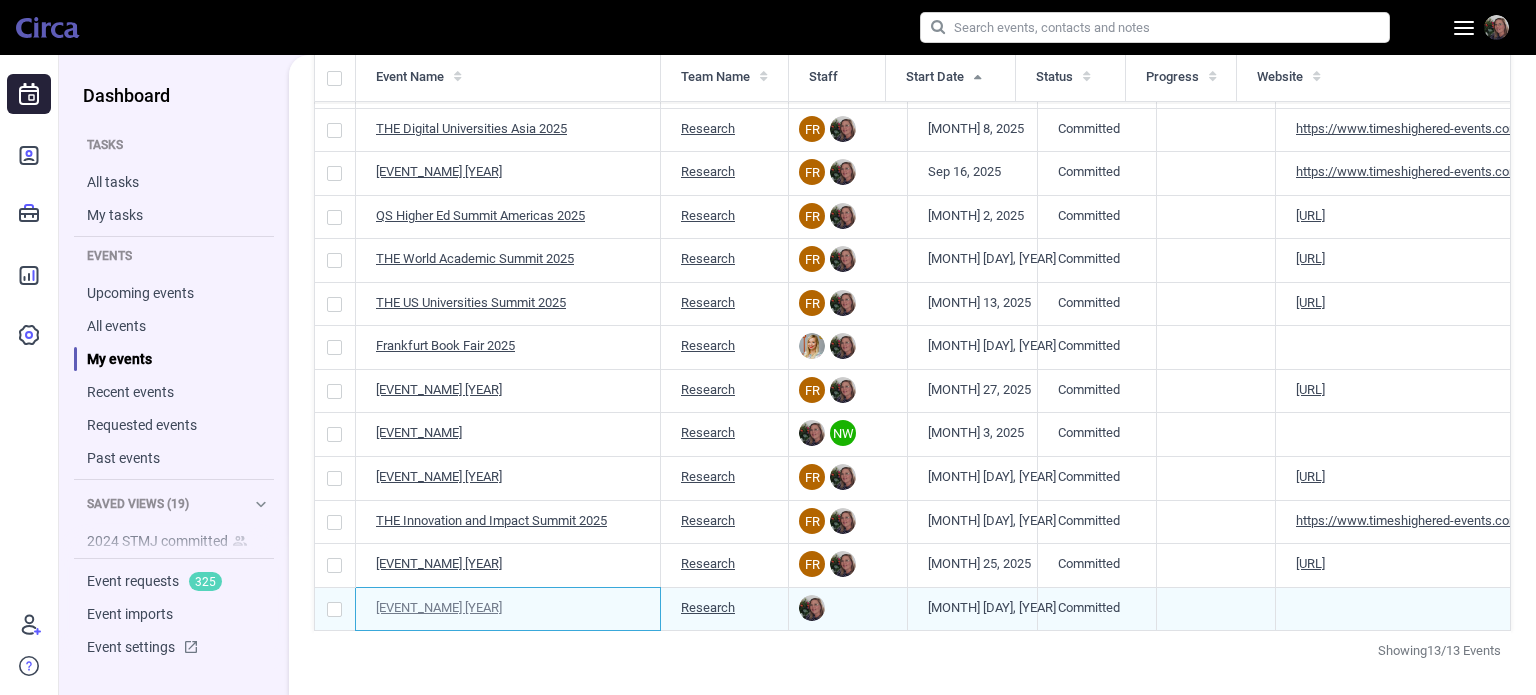 click on "[EVENT_NAME] [YEAR]" at bounding box center (439, 608) 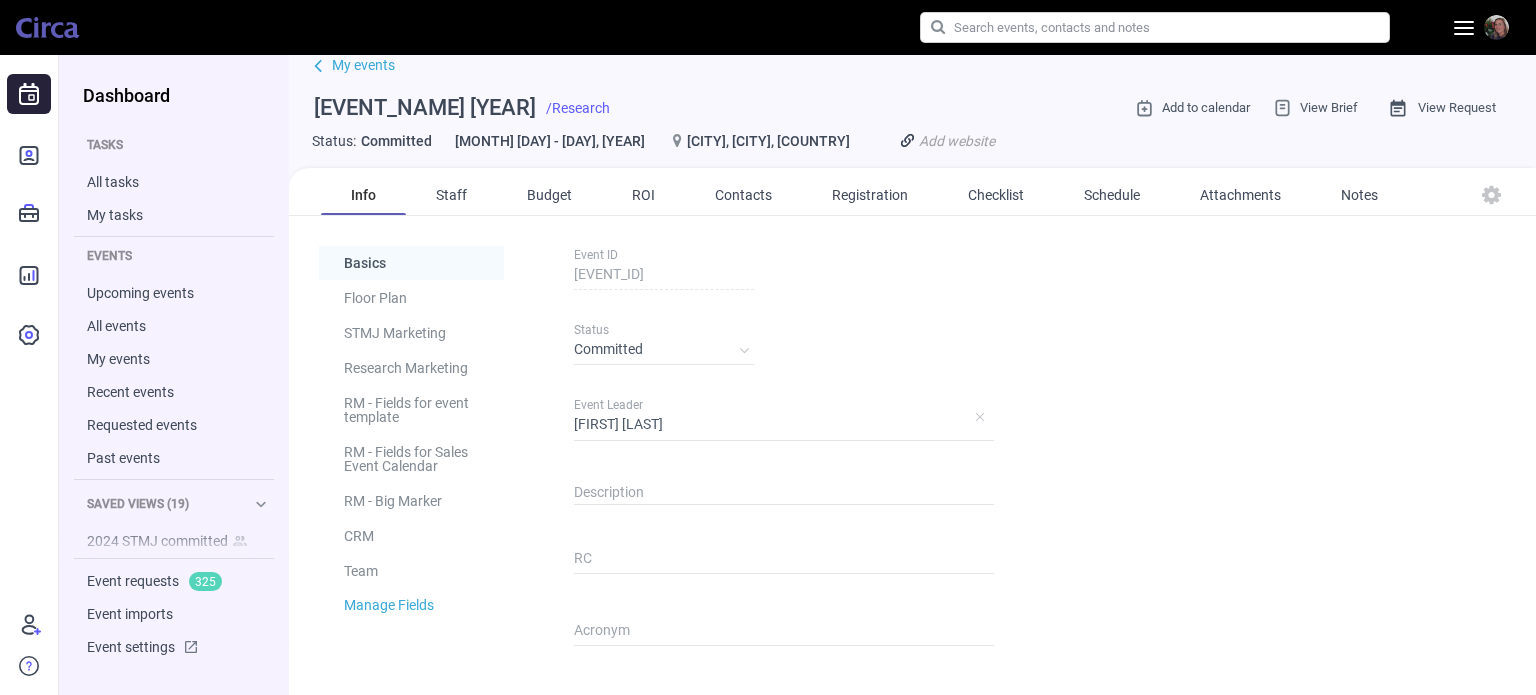 scroll, scrollTop: 0, scrollLeft: 0, axis: both 